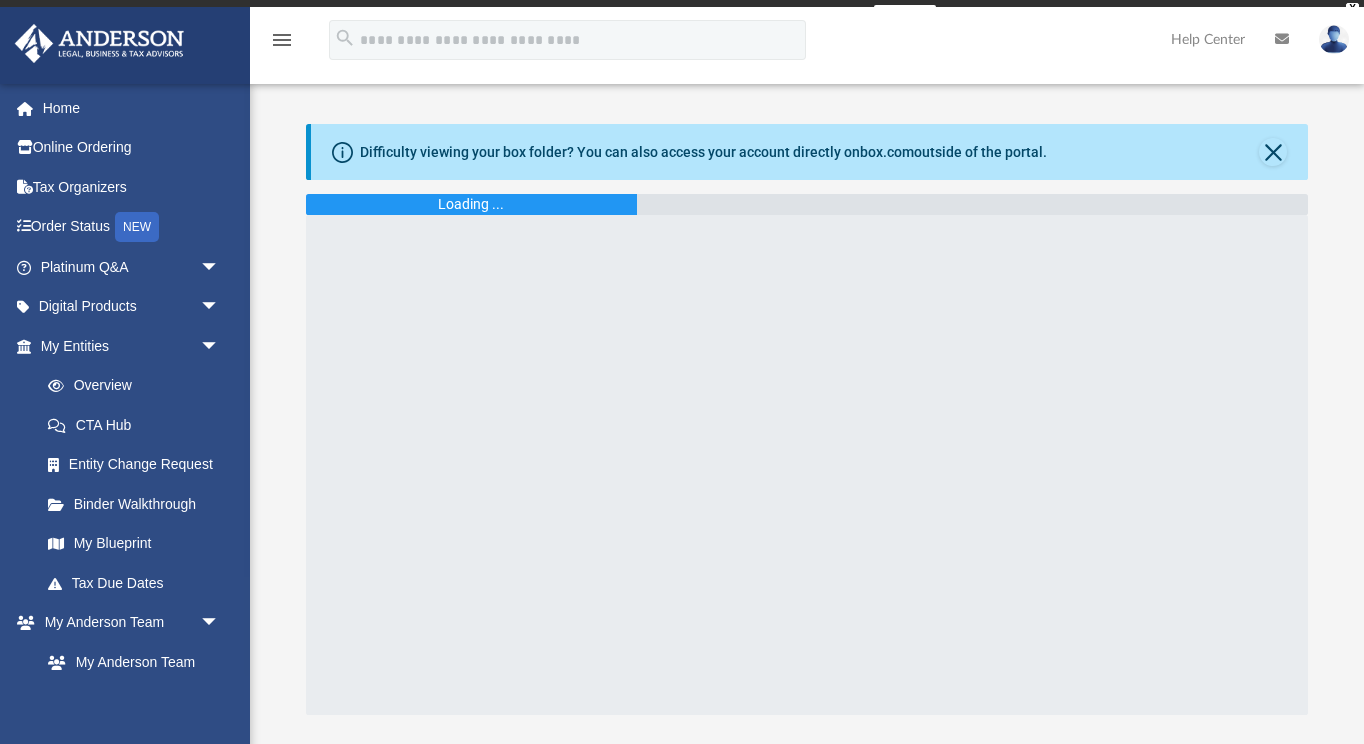 scroll, scrollTop: 0, scrollLeft: 0, axis: both 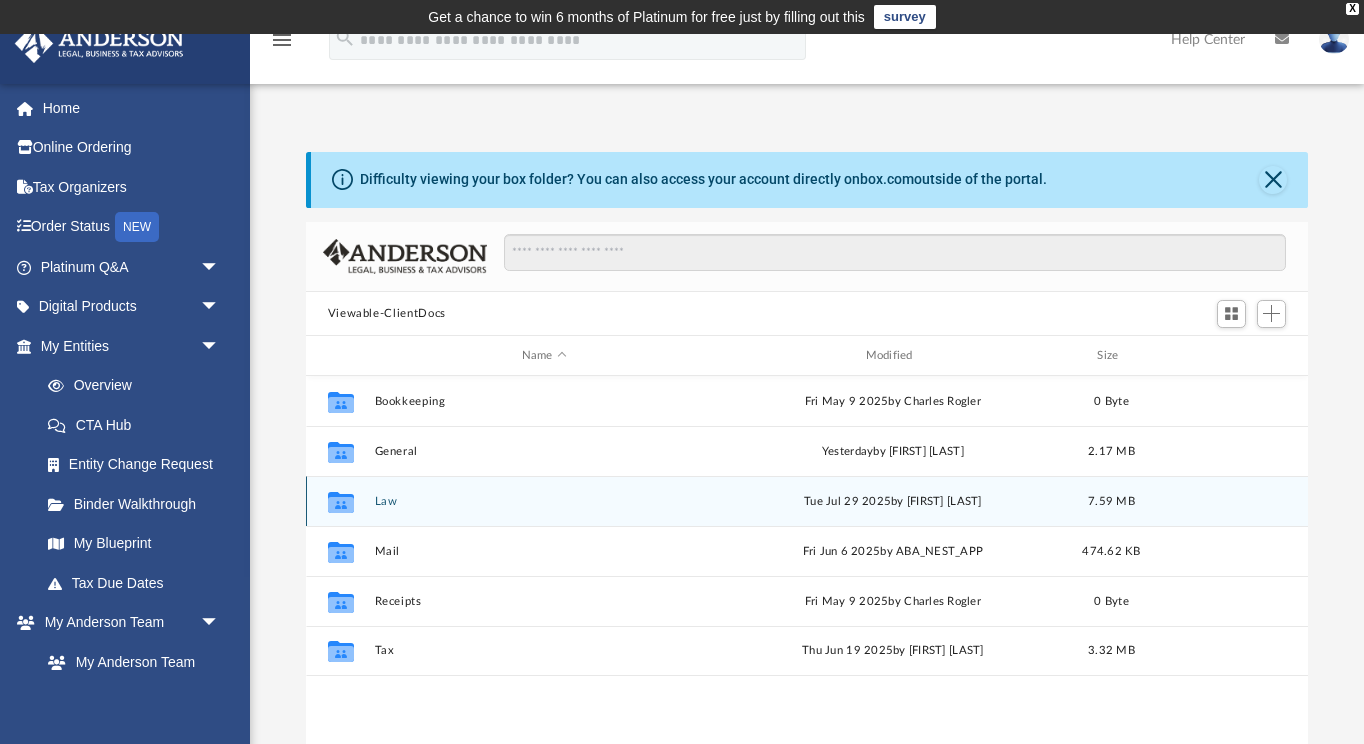 click on "Law" at bounding box center (544, 501) 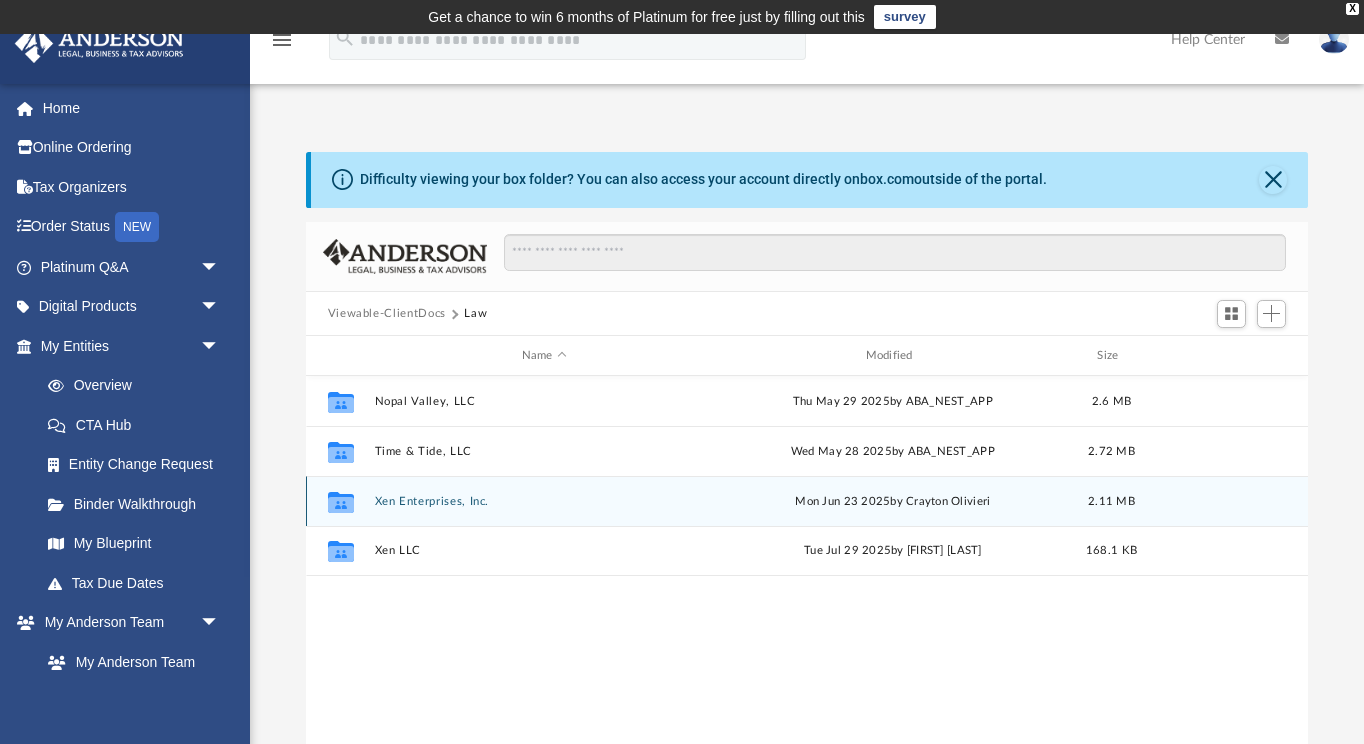 click on "Xen Enterprises, Inc." at bounding box center [544, 501] 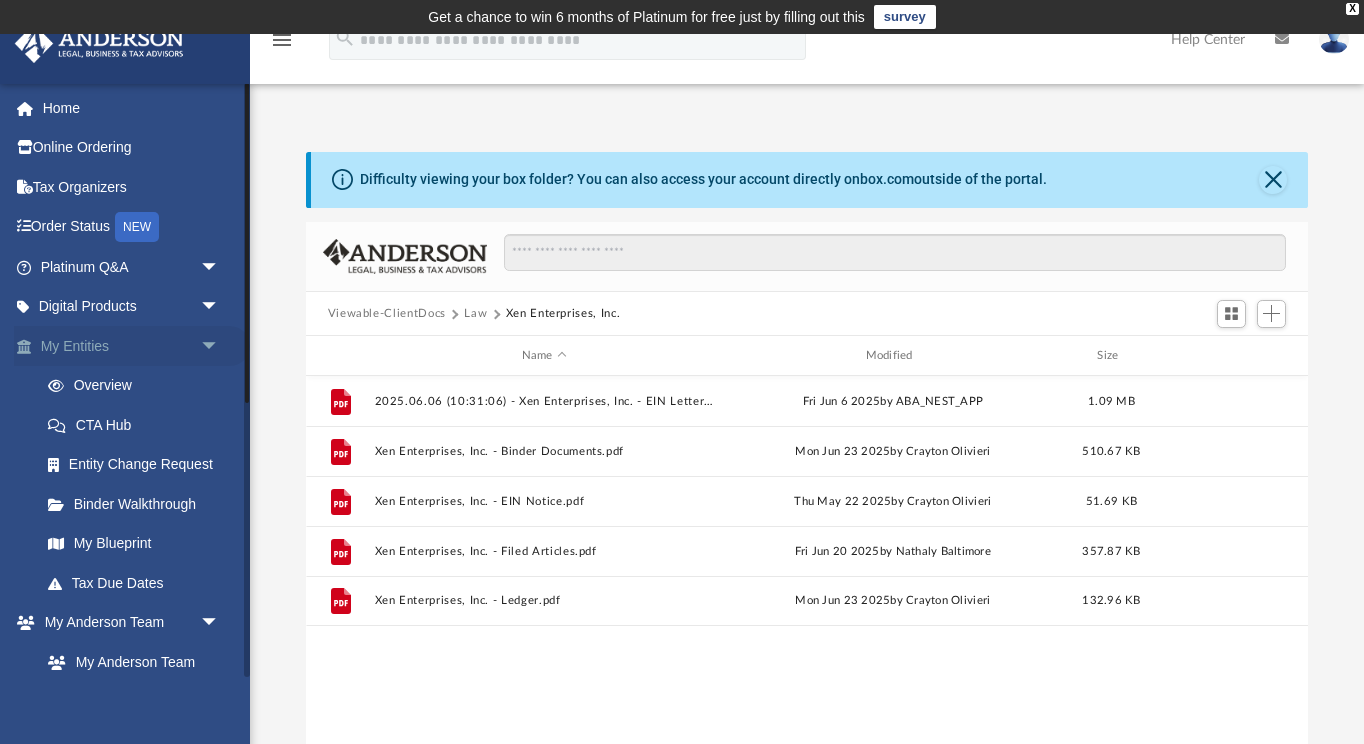 click on "arrow_drop_down" at bounding box center (220, 346) 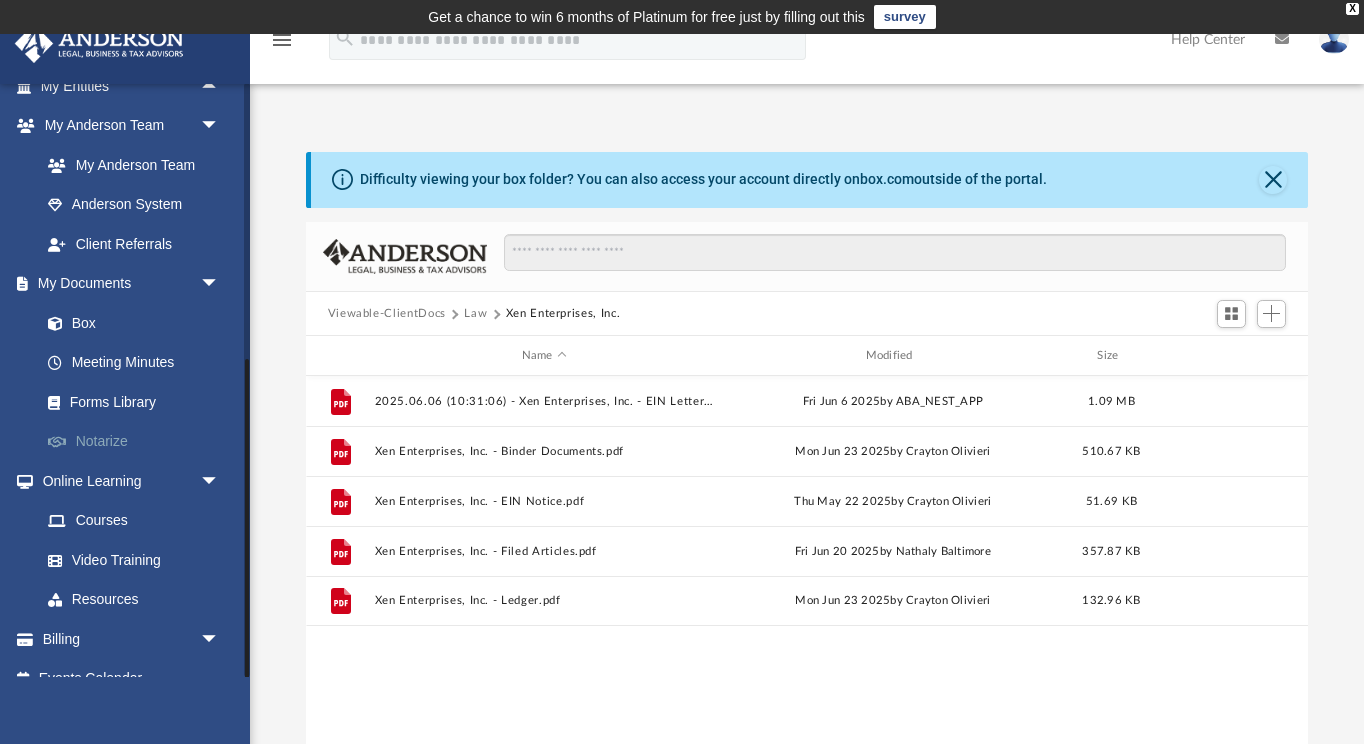 scroll, scrollTop: 275, scrollLeft: 0, axis: vertical 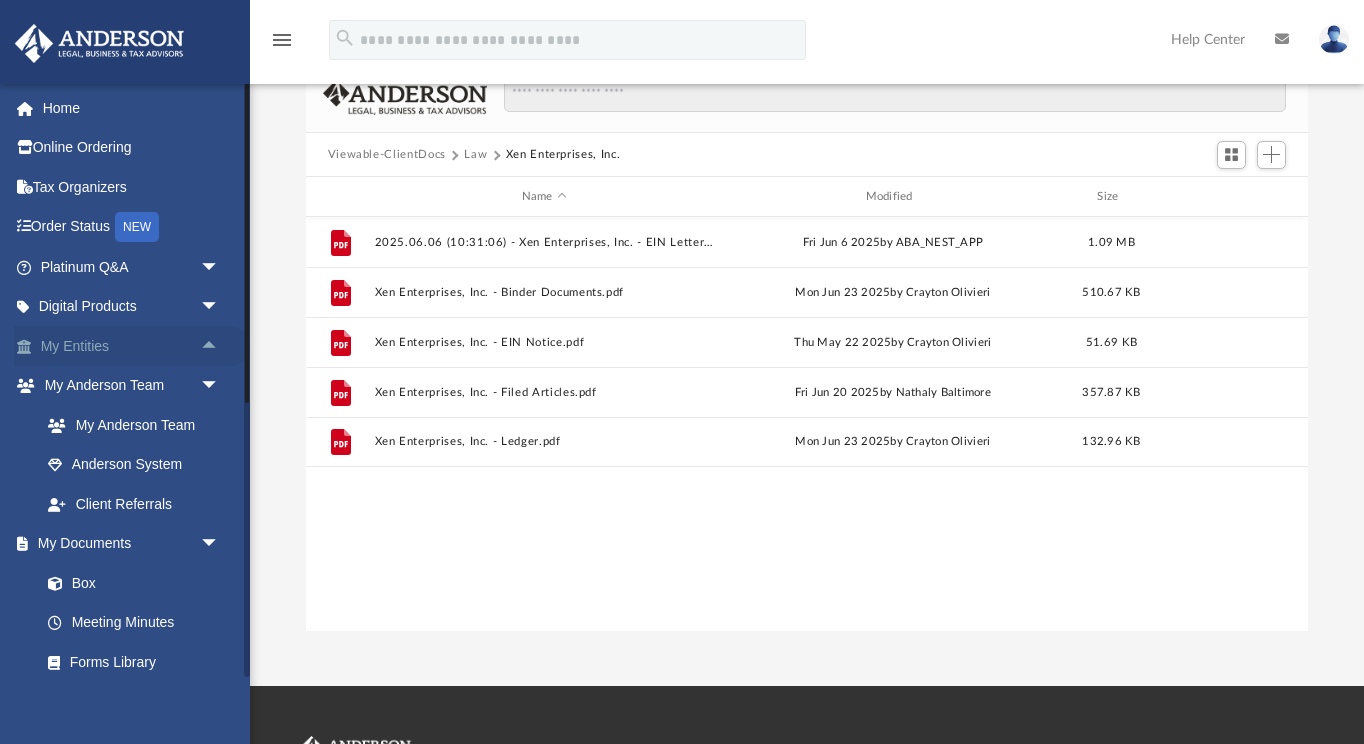 click on "arrow_drop_up" at bounding box center [220, 346] 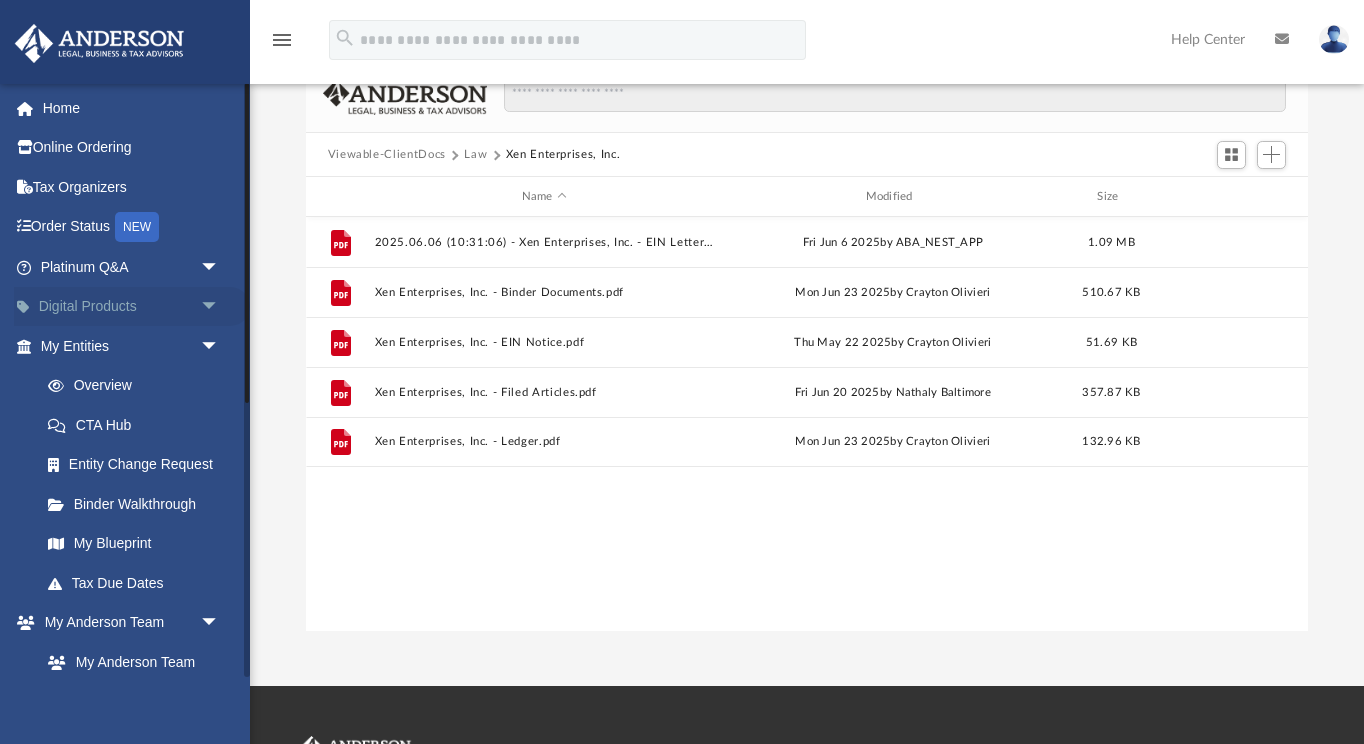 click on "arrow_drop_down" at bounding box center (220, 307) 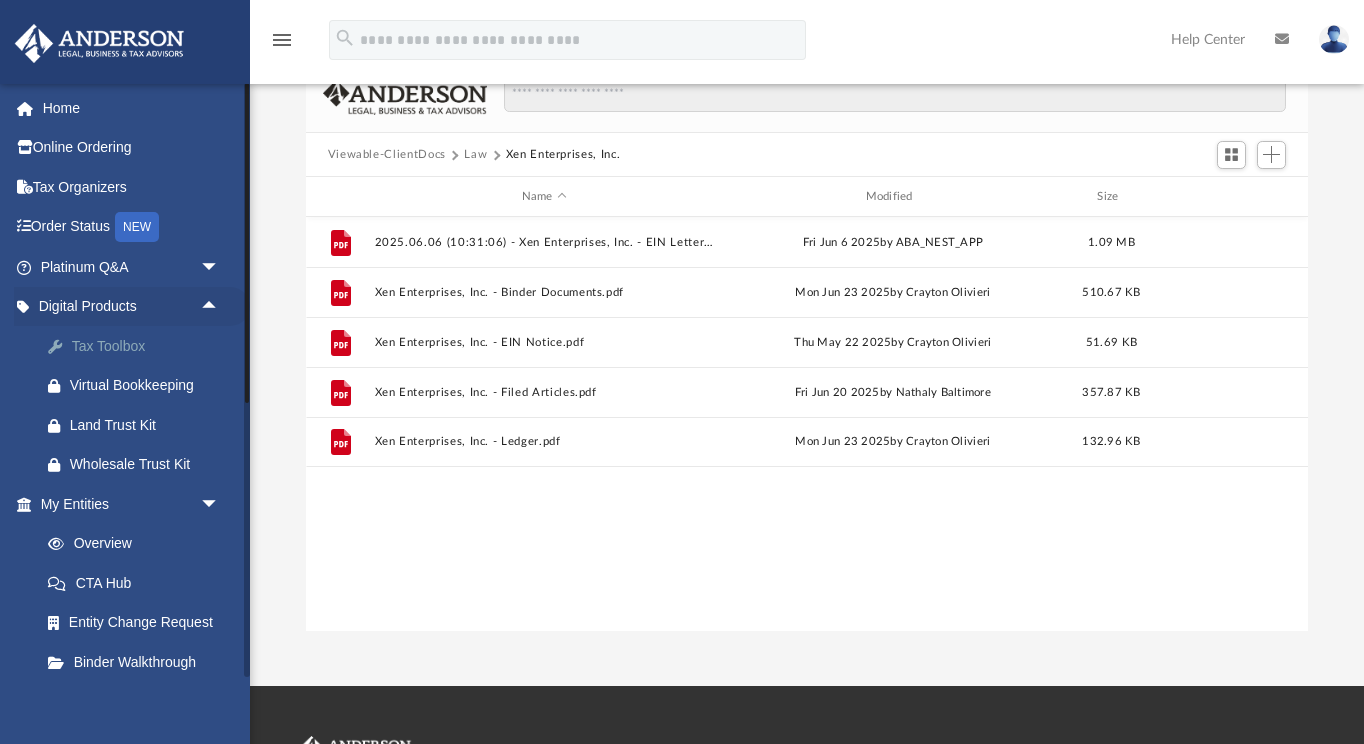 click on "Tax Toolbox" at bounding box center (147, 346) 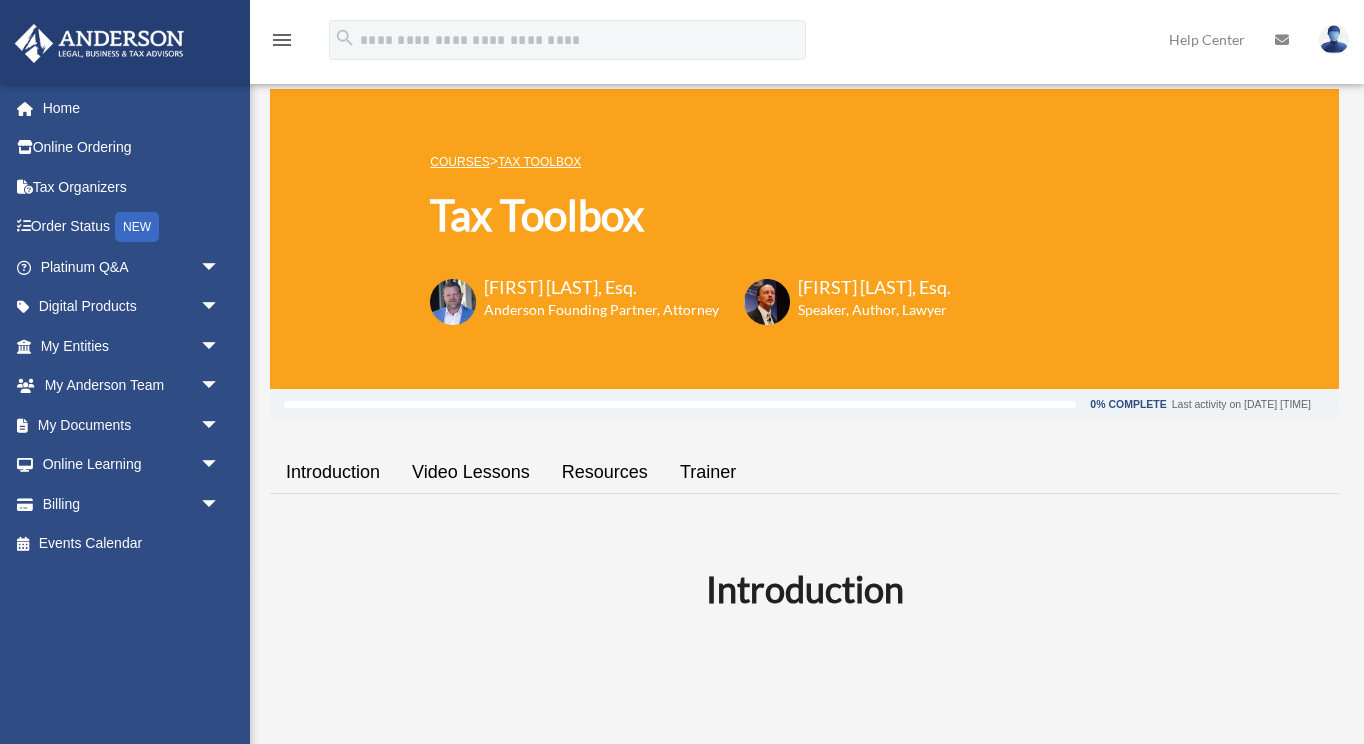 scroll, scrollTop: 0, scrollLeft: 0, axis: both 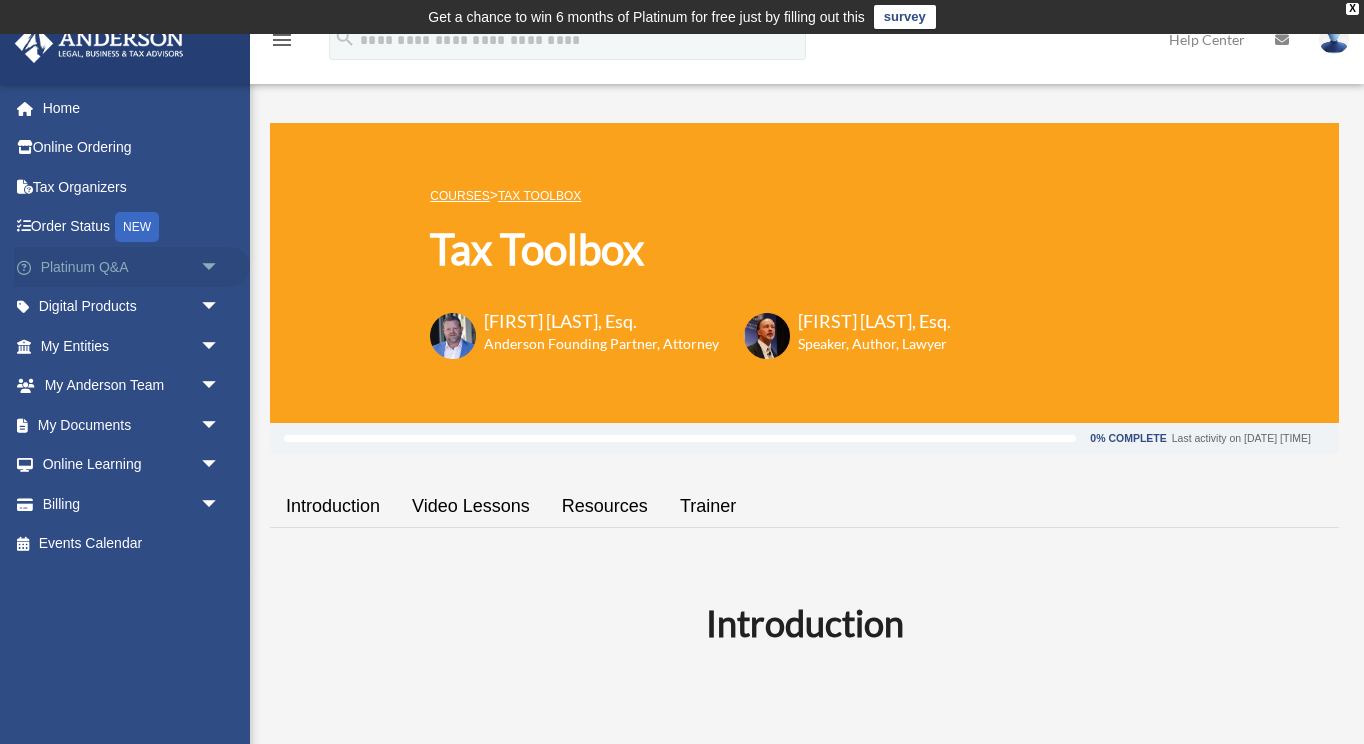 click on "Platinum Q&A arrow_drop_down" at bounding box center (132, 267) 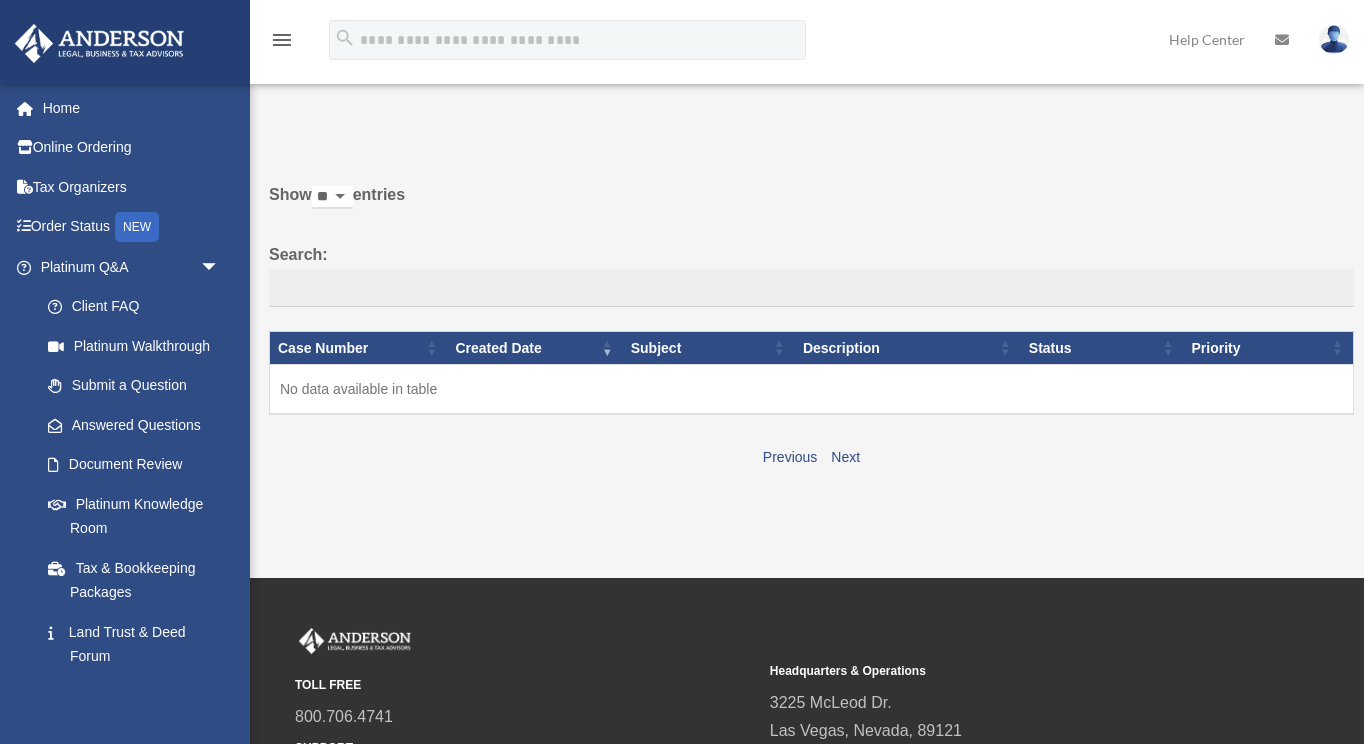 scroll, scrollTop: 0, scrollLeft: 0, axis: both 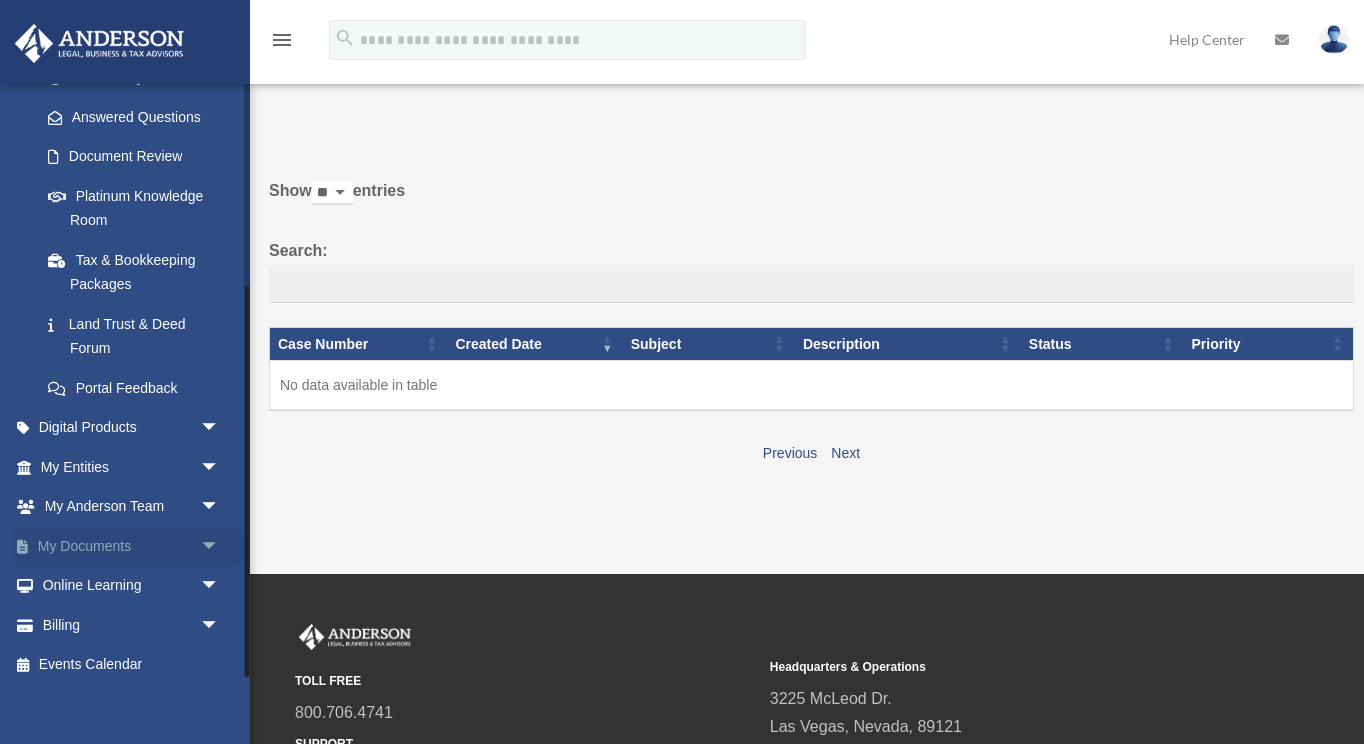 click on "arrow_drop_down" at bounding box center [220, 546] 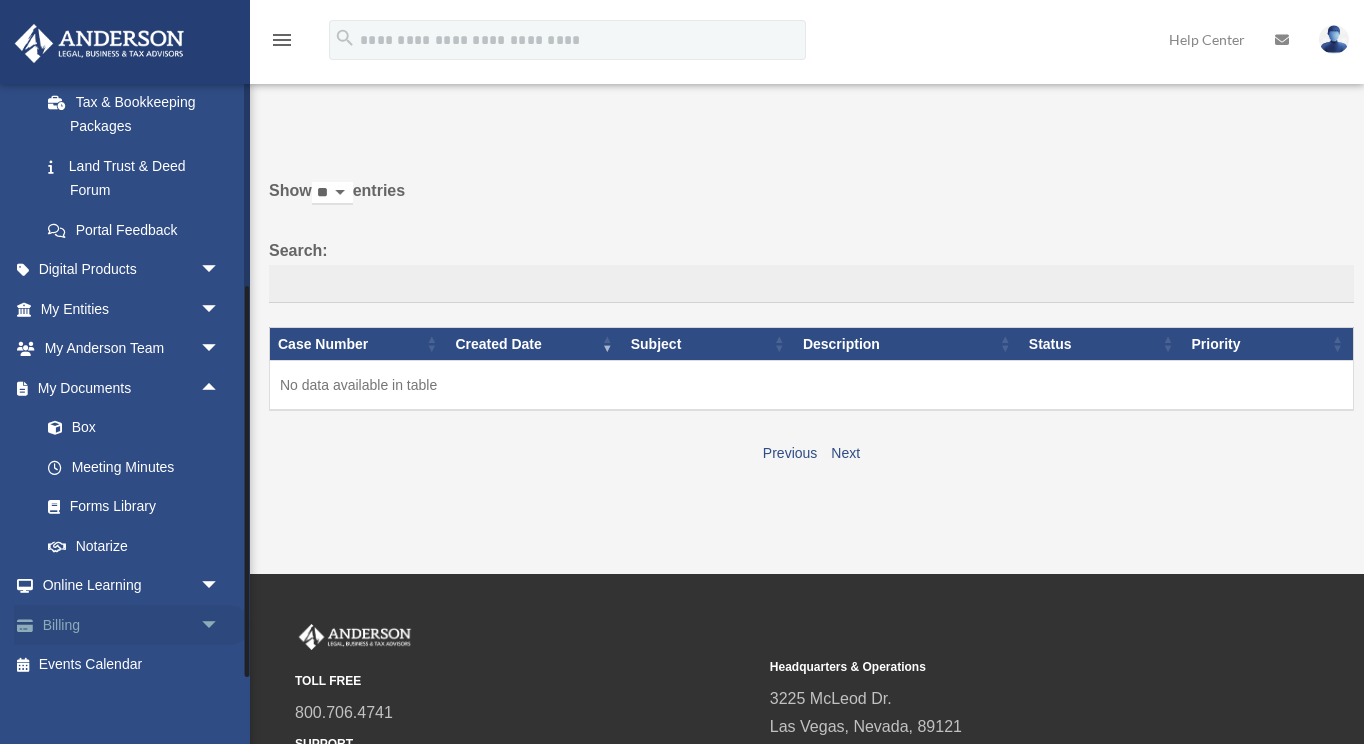 scroll, scrollTop: 464, scrollLeft: 0, axis: vertical 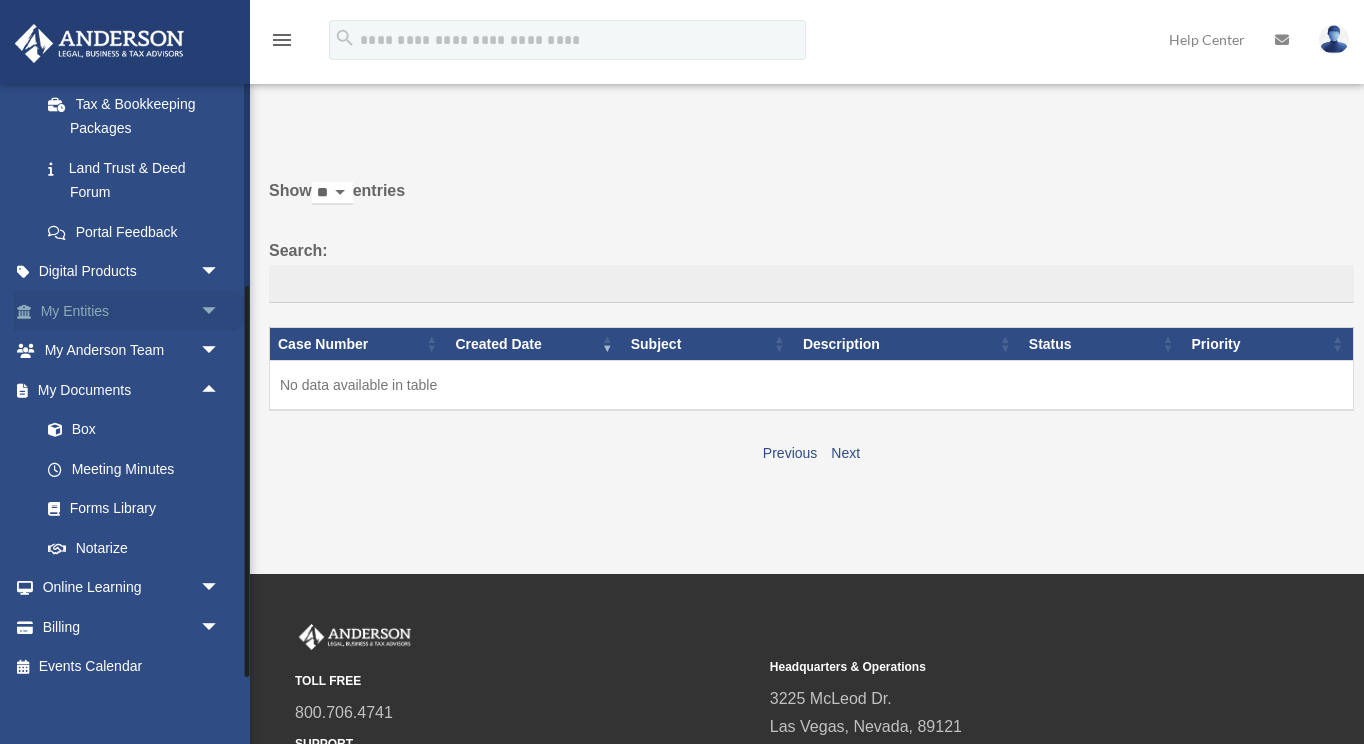 click on "arrow_drop_down" at bounding box center (220, 311) 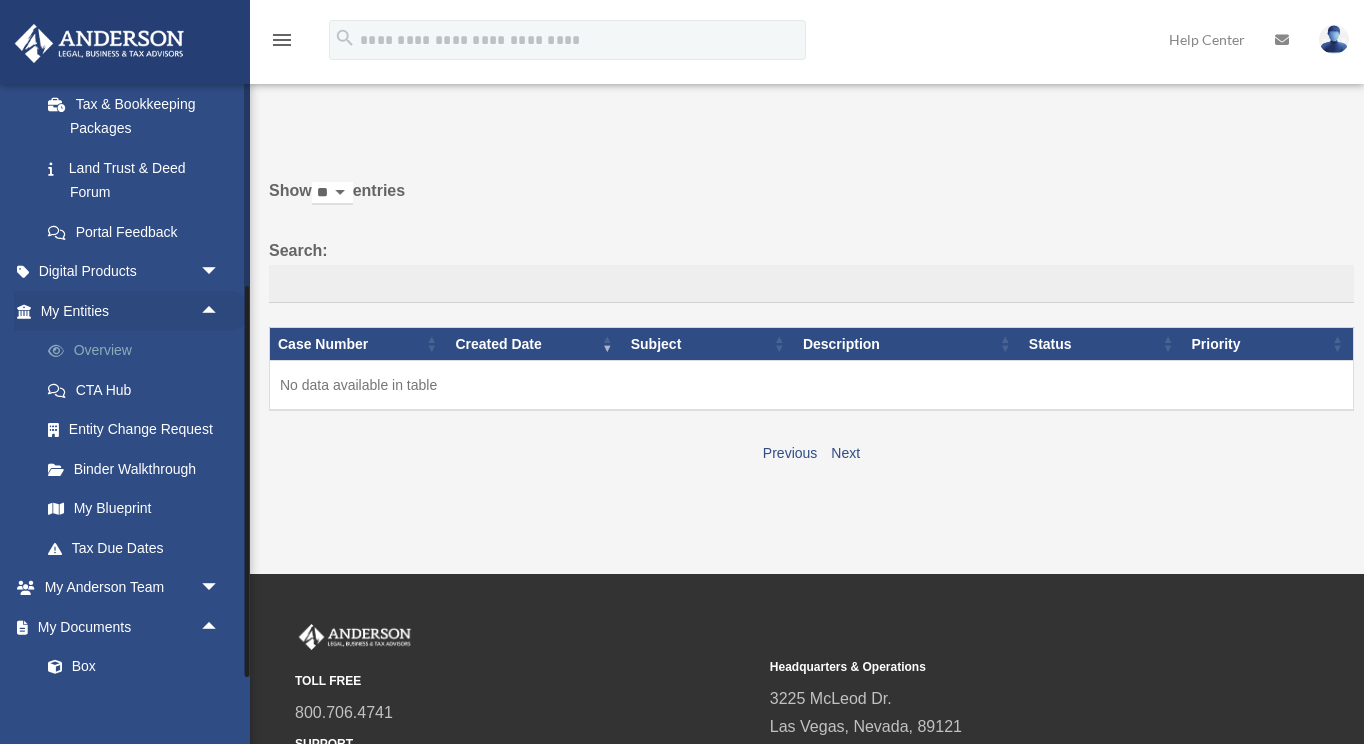 click on "Overview" at bounding box center (139, 351) 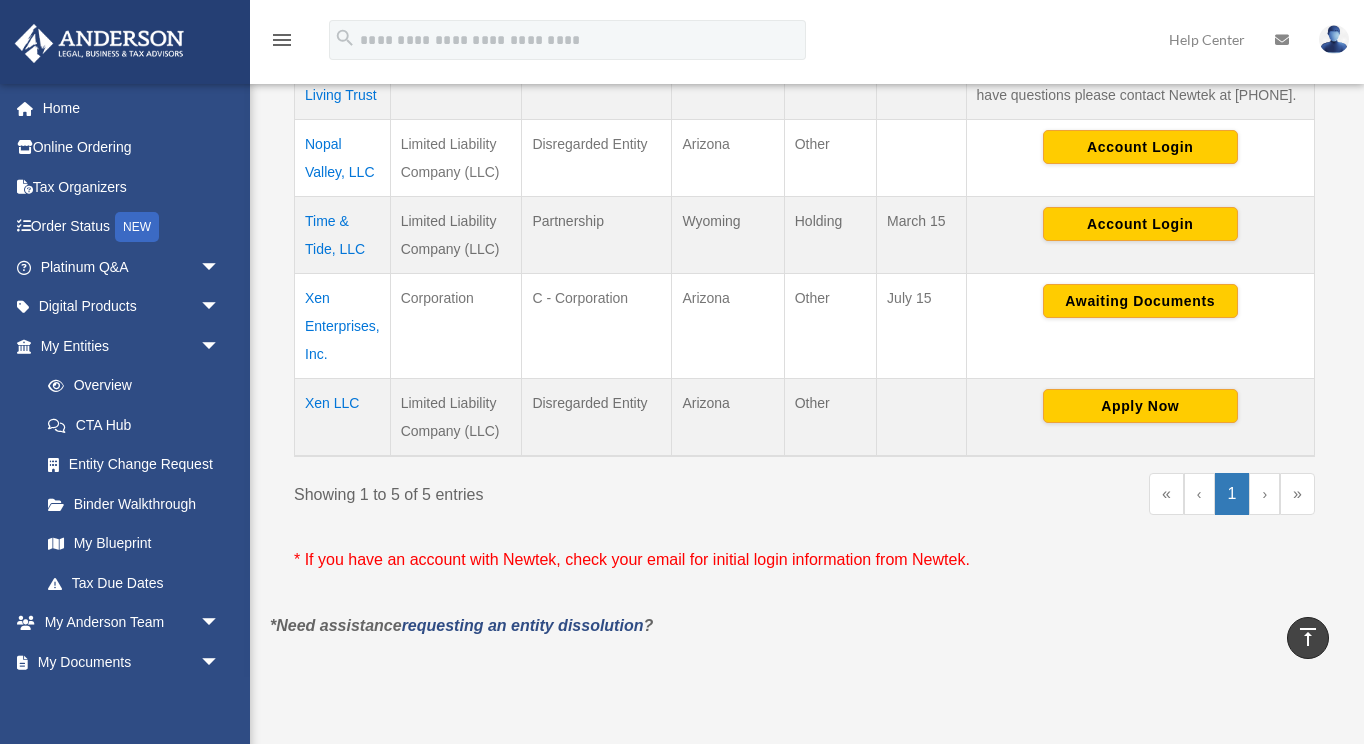 scroll, scrollTop: 602, scrollLeft: 0, axis: vertical 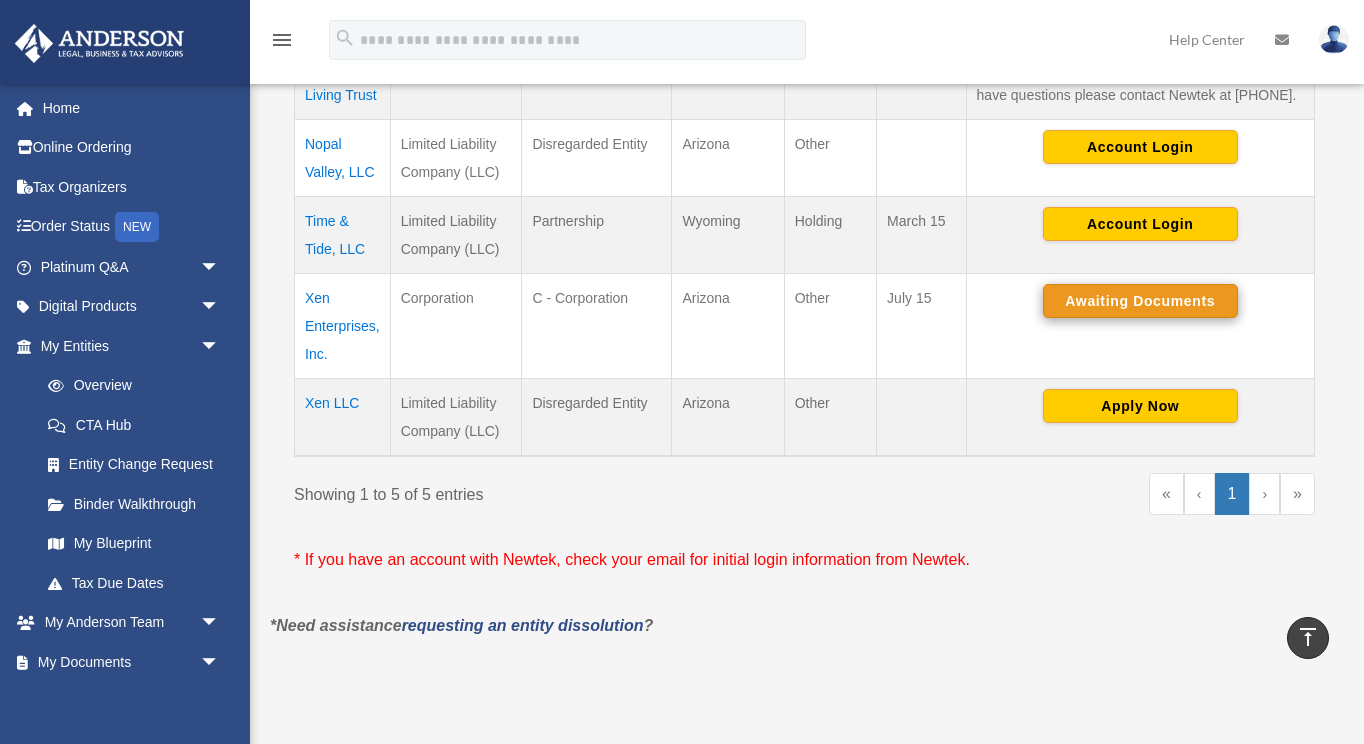 click on "Awaiting Documents" at bounding box center [1140, 301] 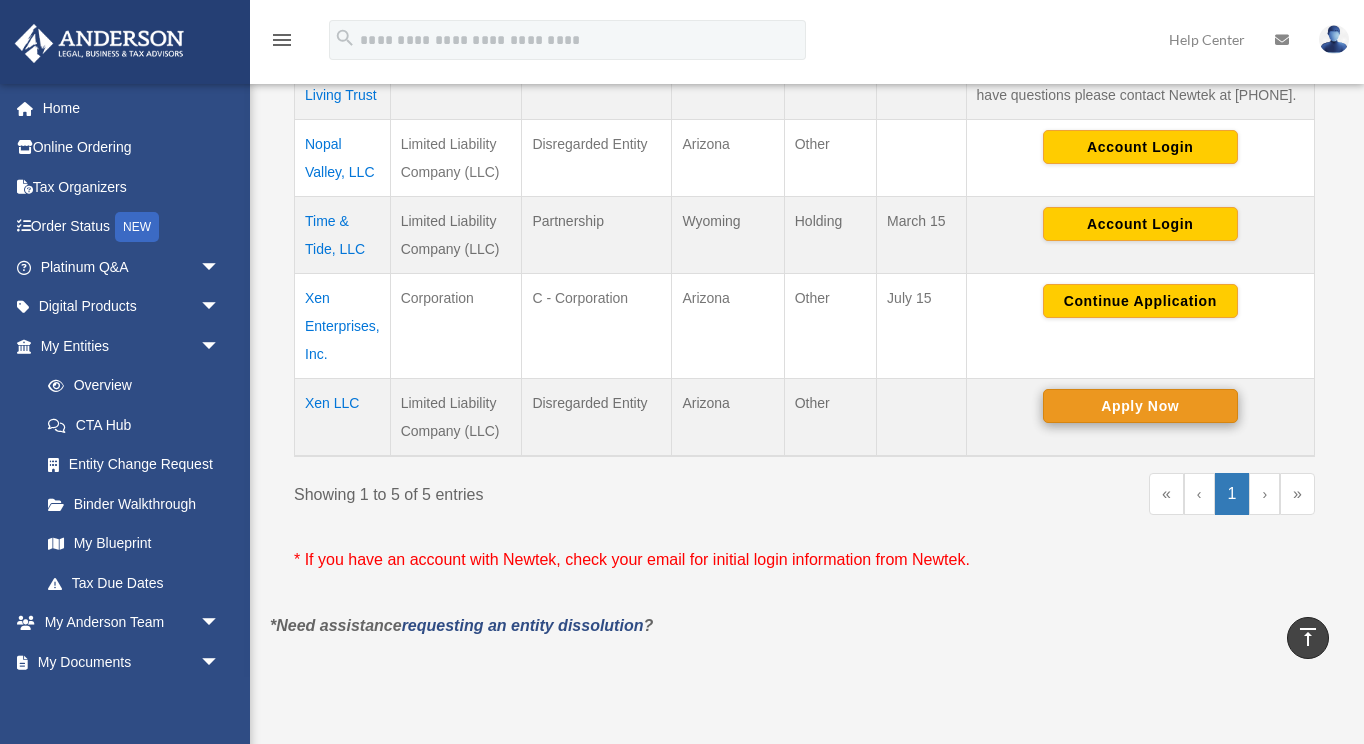 click on "Apply
Now" at bounding box center (1140, 406) 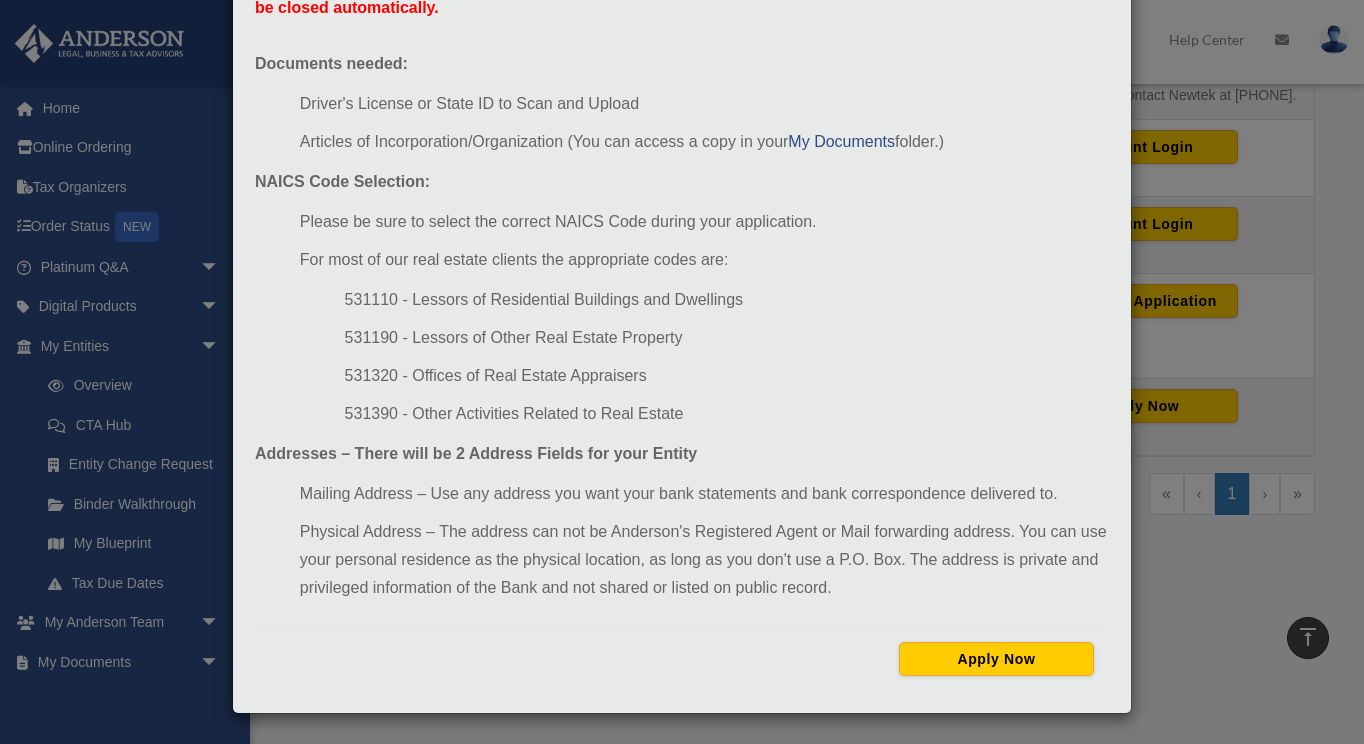 scroll, scrollTop: 174, scrollLeft: 0, axis: vertical 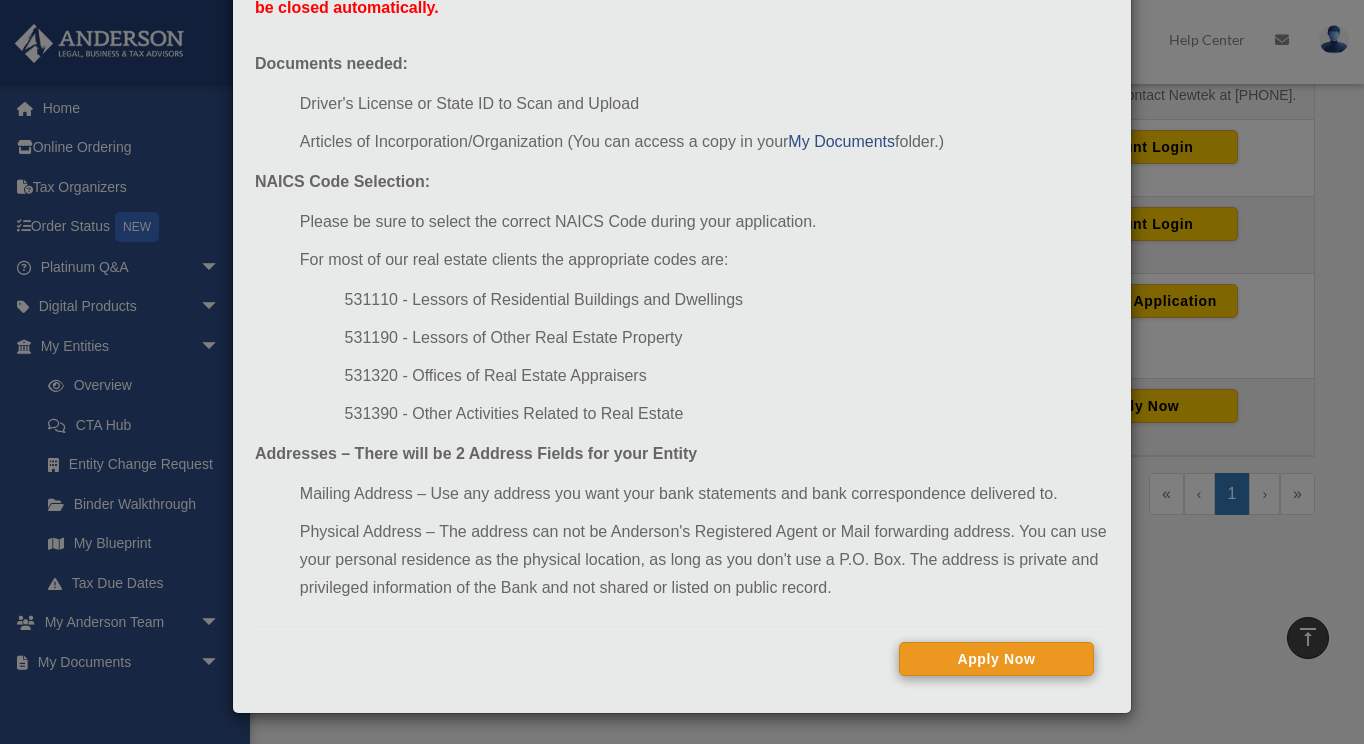 click on "Apply
Now" at bounding box center [996, 659] 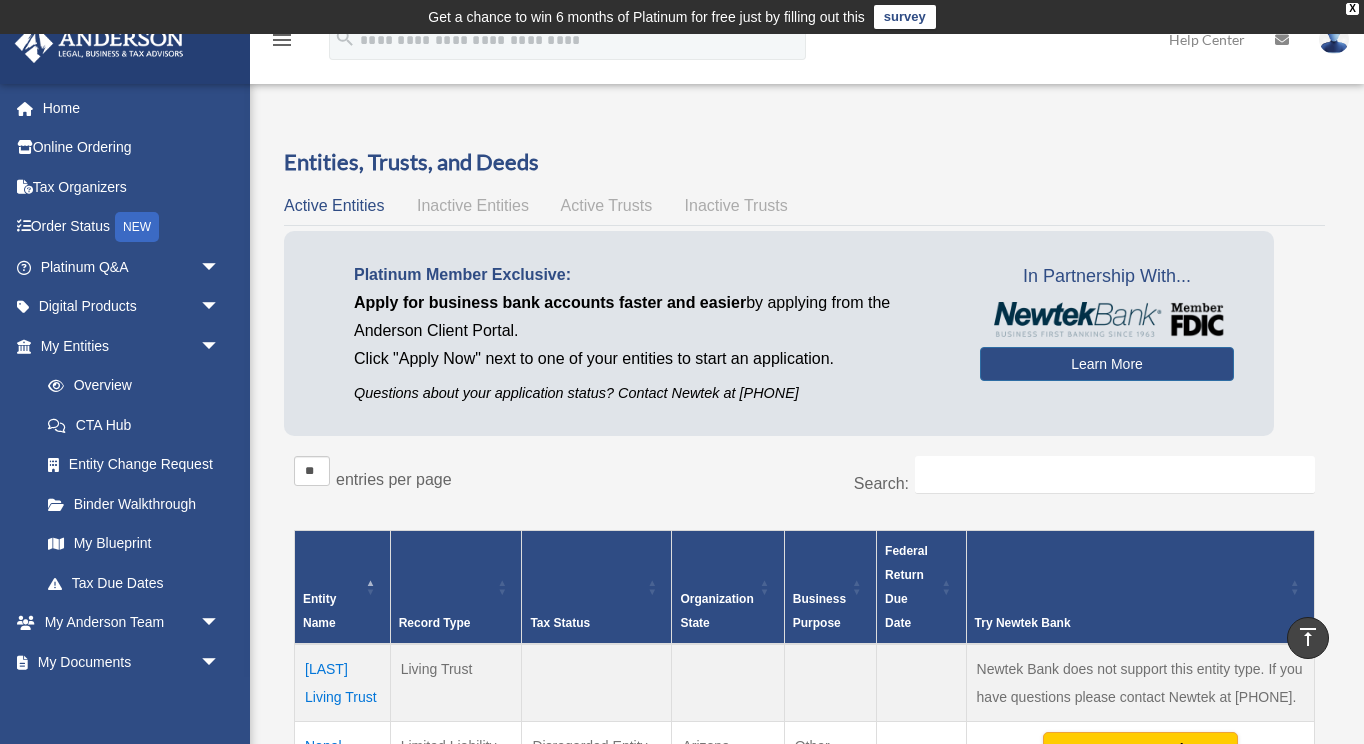 scroll, scrollTop: 602, scrollLeft: 0, axis: vertical 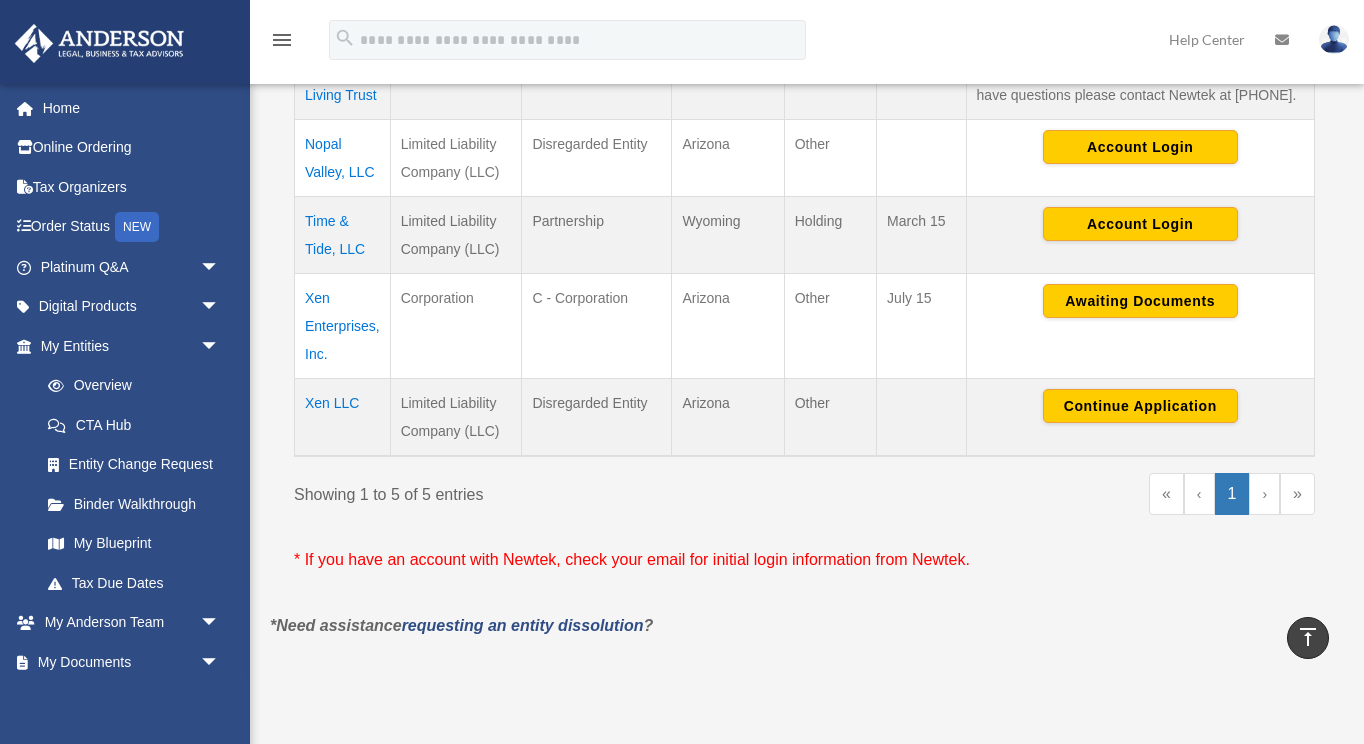 click on "Xen LLC" at bounding box center (343, 417) 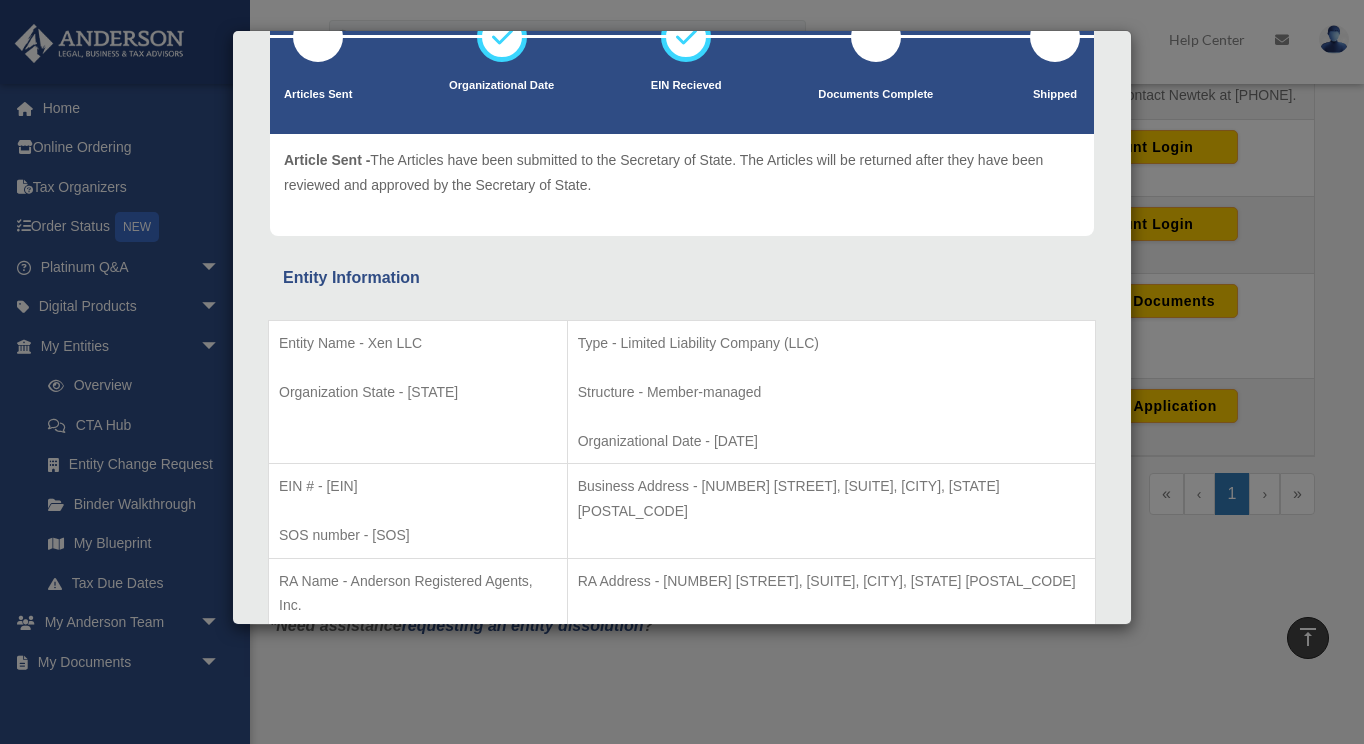 scroll, scrollTop: 57, scrollLeft: 0, axis: vertical 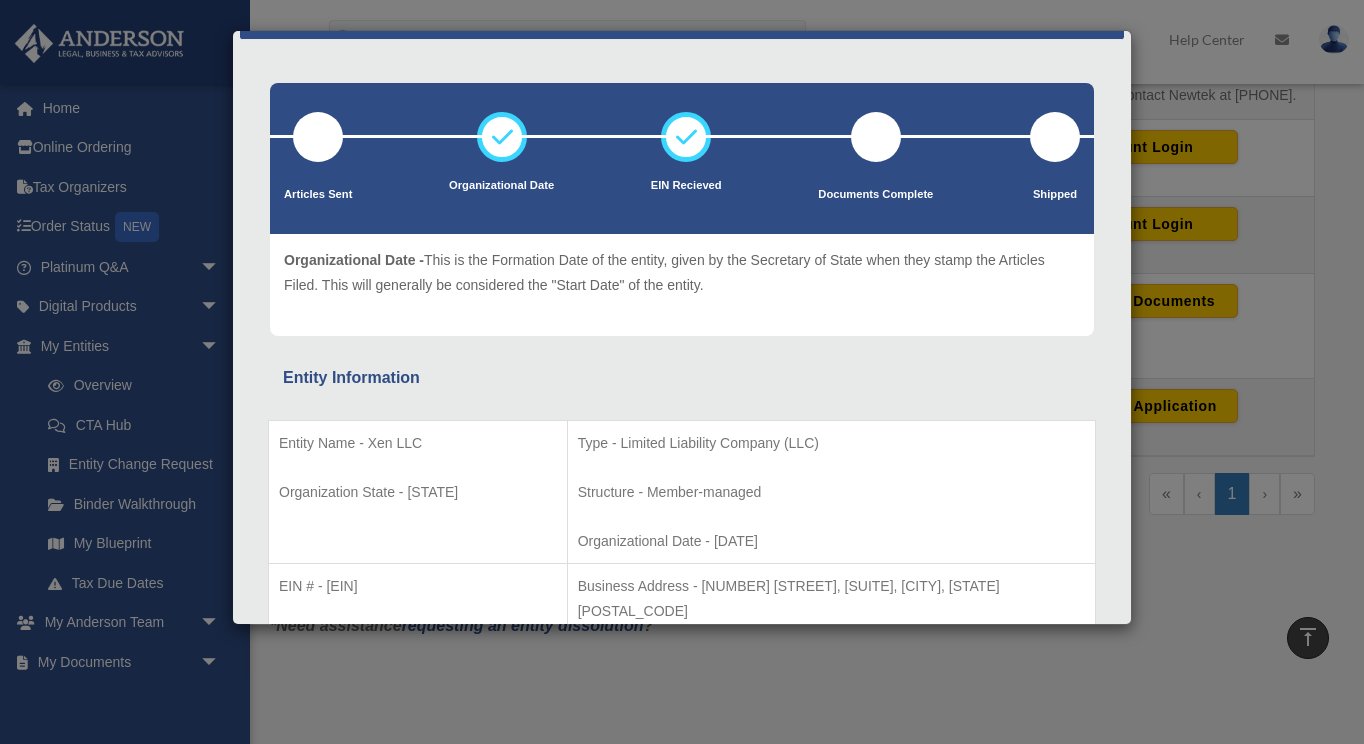 click on "Details
×
Articles Sent
Organizational Date" at bounding box center [682, 372] 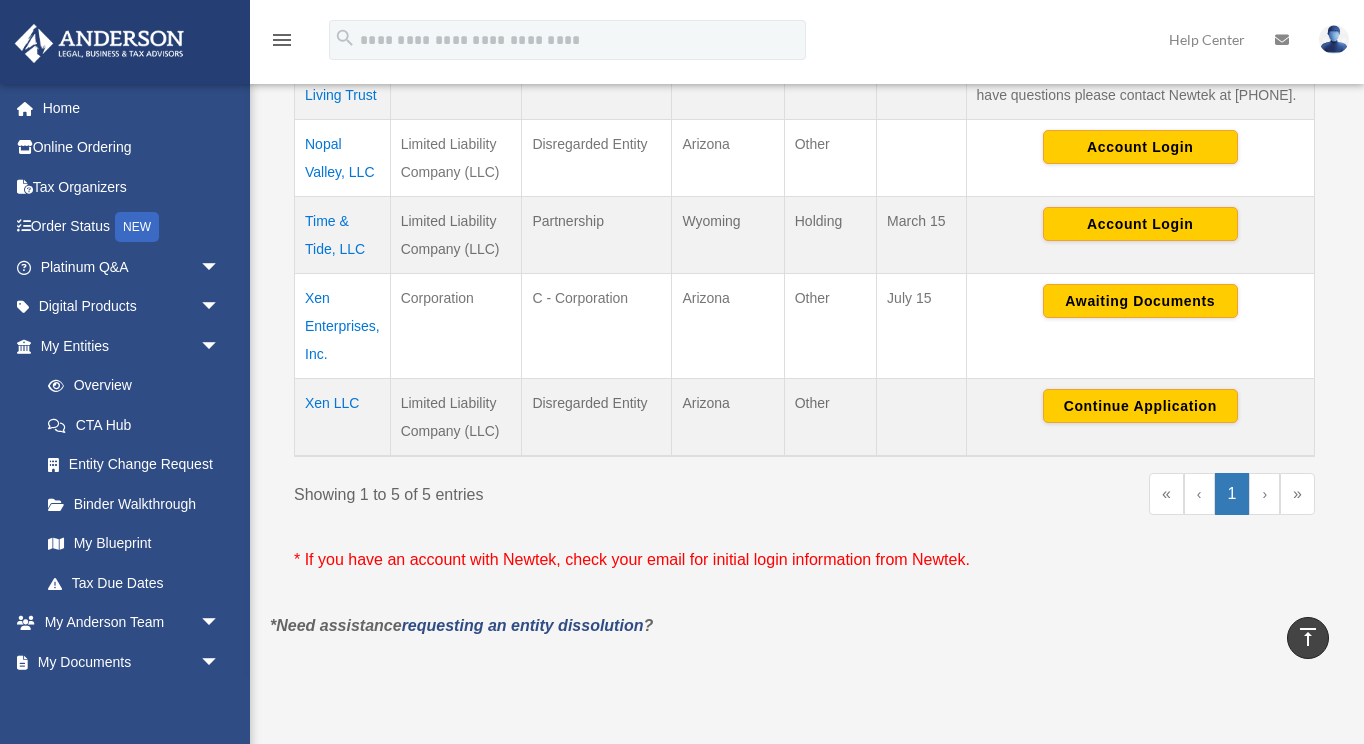 click on "Xen Enterprises, Inc." at bounding box center (343, 325) 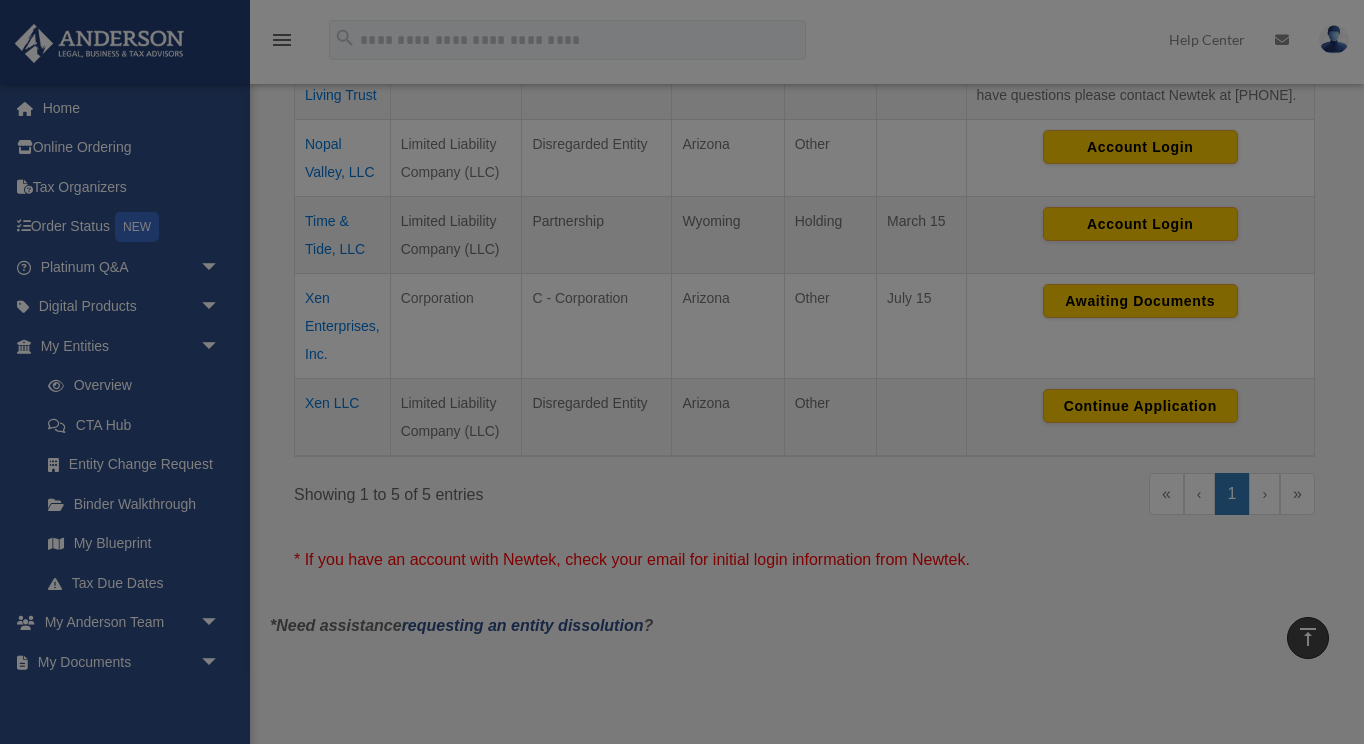 scroll, scrollTop: 0, scrollLeft: 0, axis: both 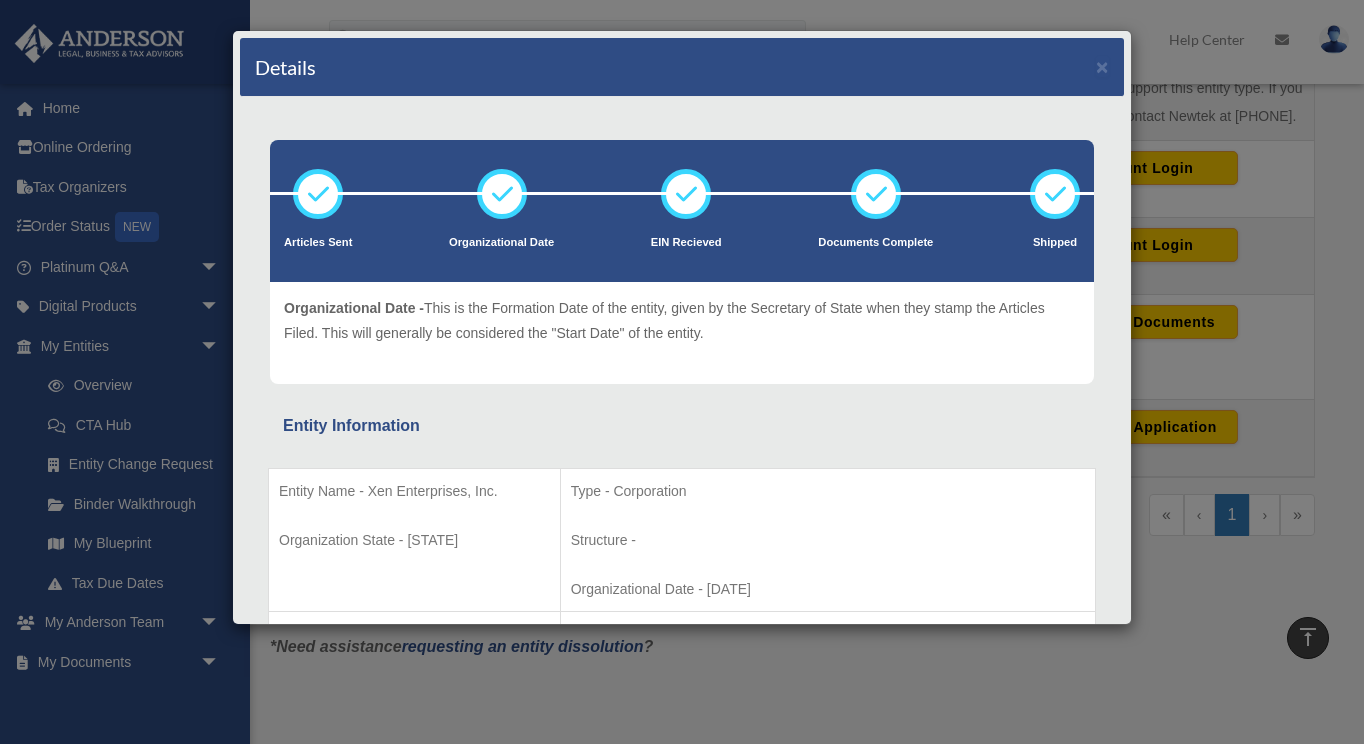 click on "Details
×
Articles Sent
Organizational Date" at bounding box center [682, 372] 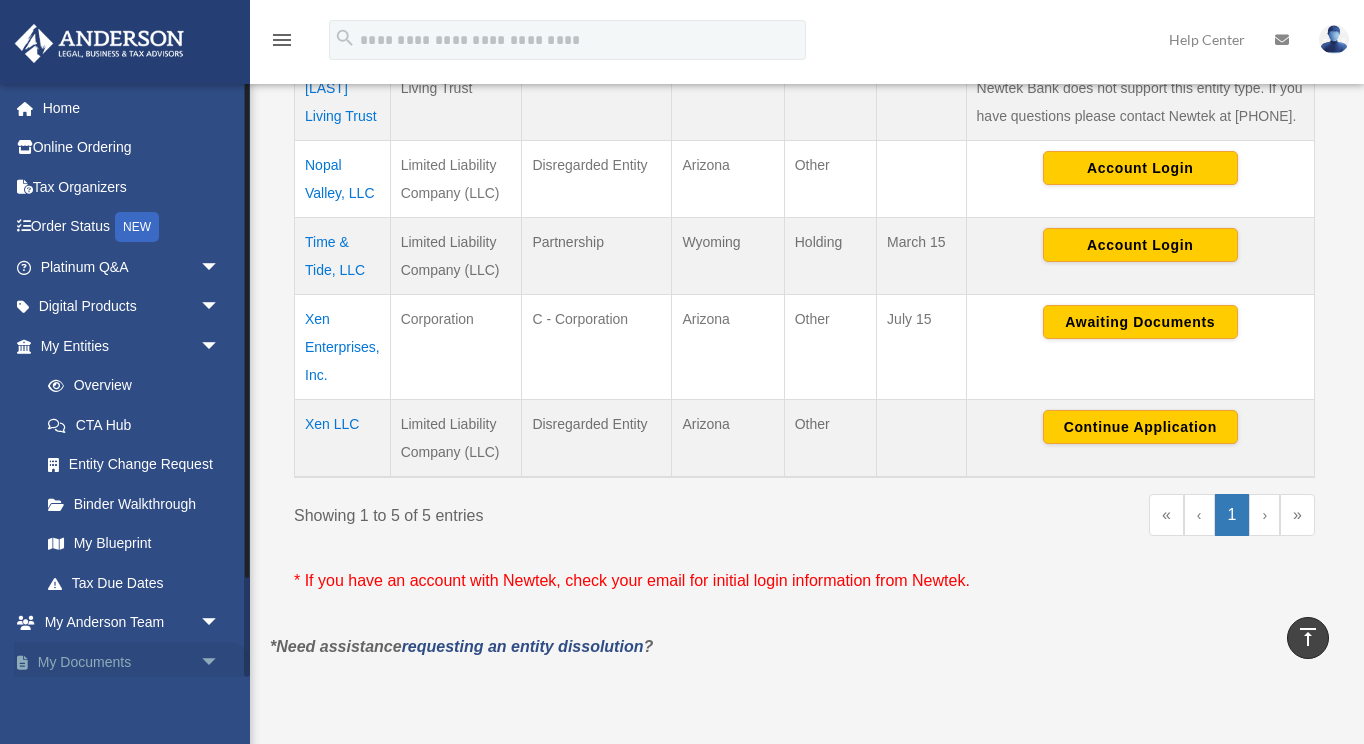 click on "arrow_drop_down" at bounding box center [220, 662] 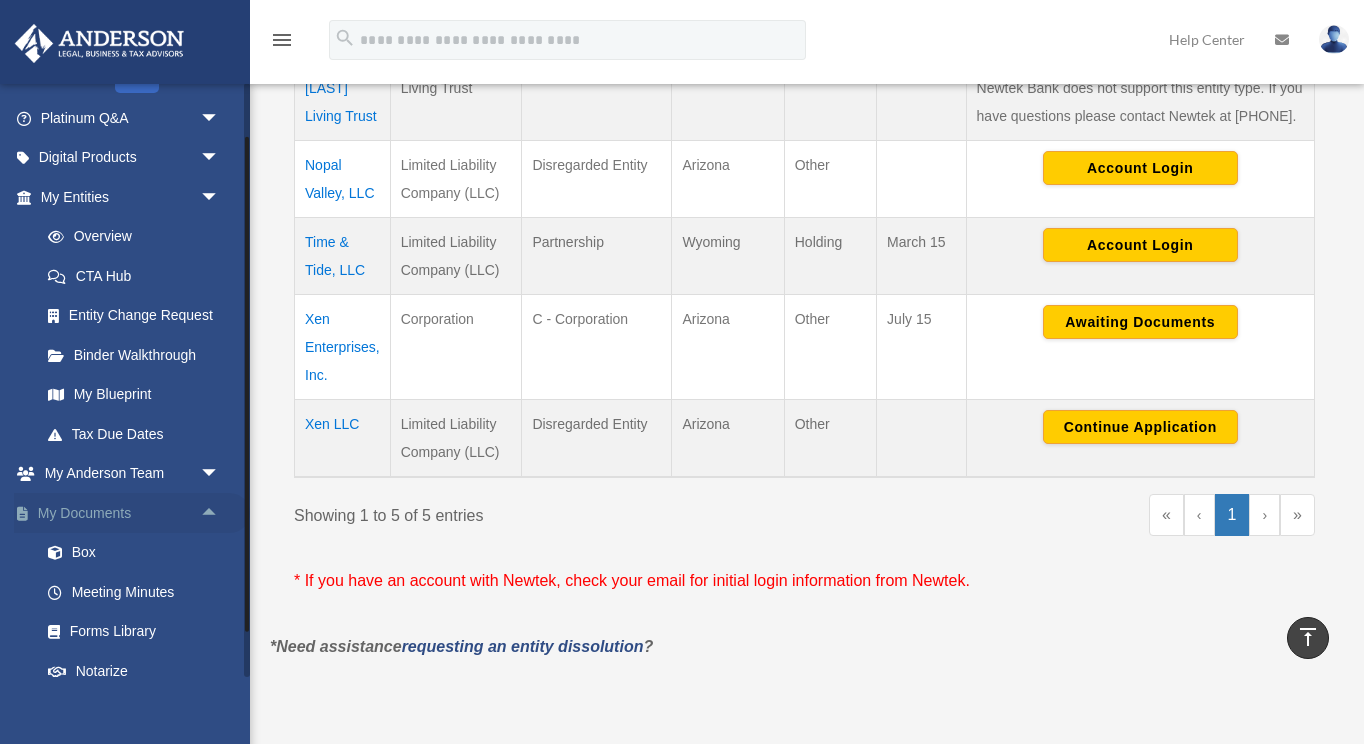 scroll, scrollTop: 172, scrollLeft: 0, axis: vertical 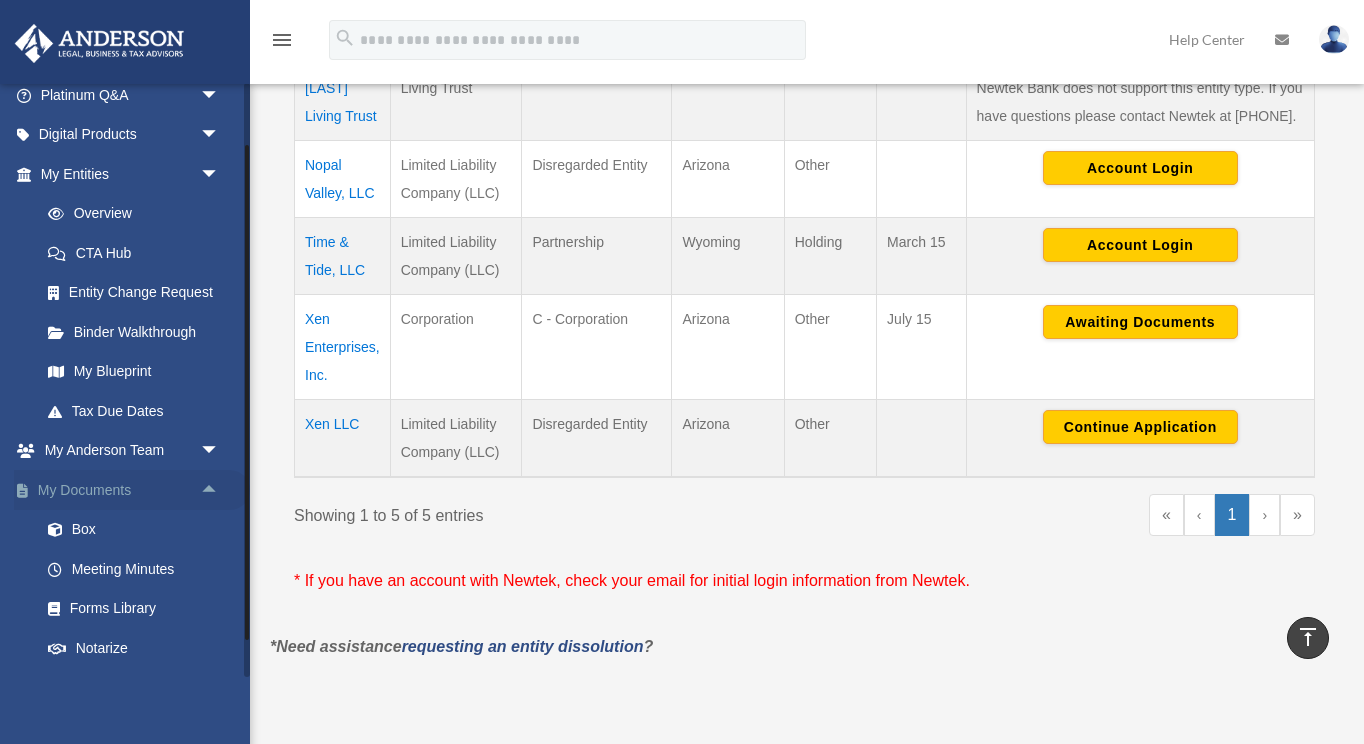 click on "My Documents arrow_drop_up" at bounding box center (132, 490) 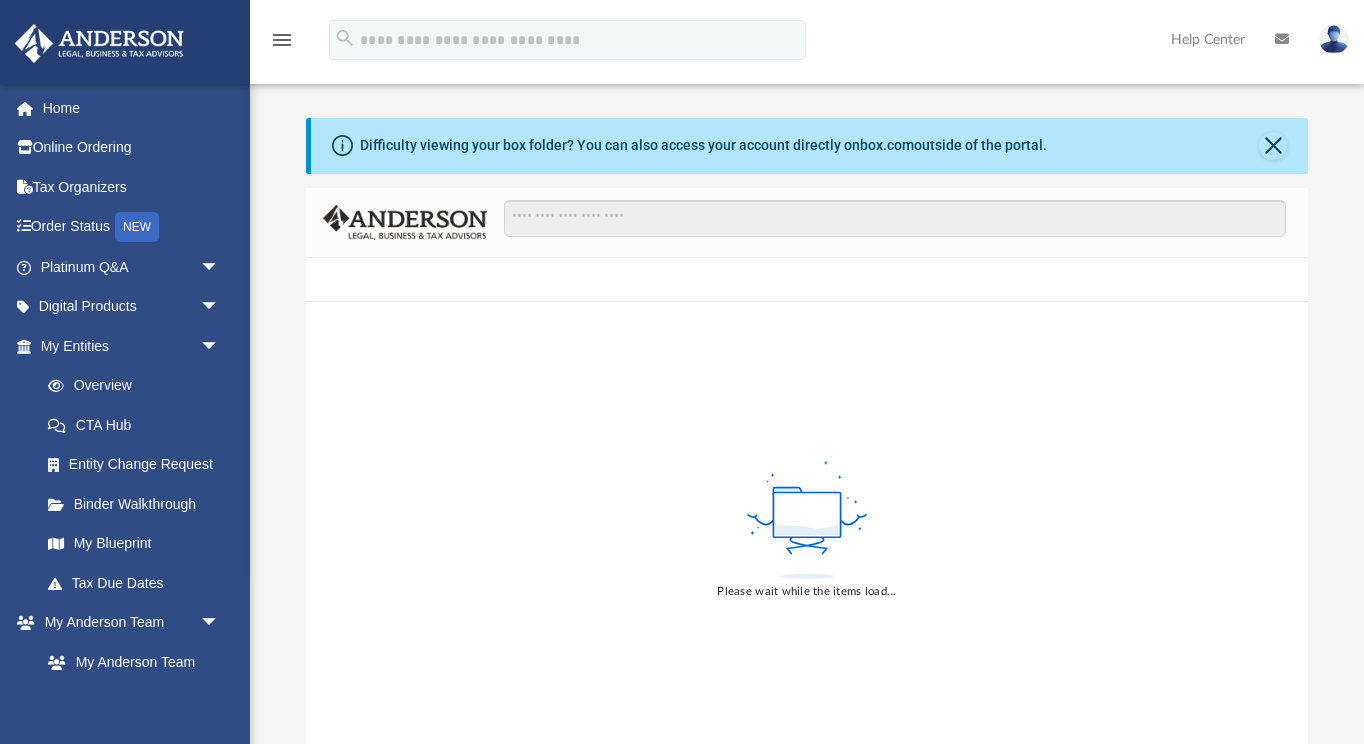 scroll, scrollTop: 0, scrollLeft: 0, axis: both 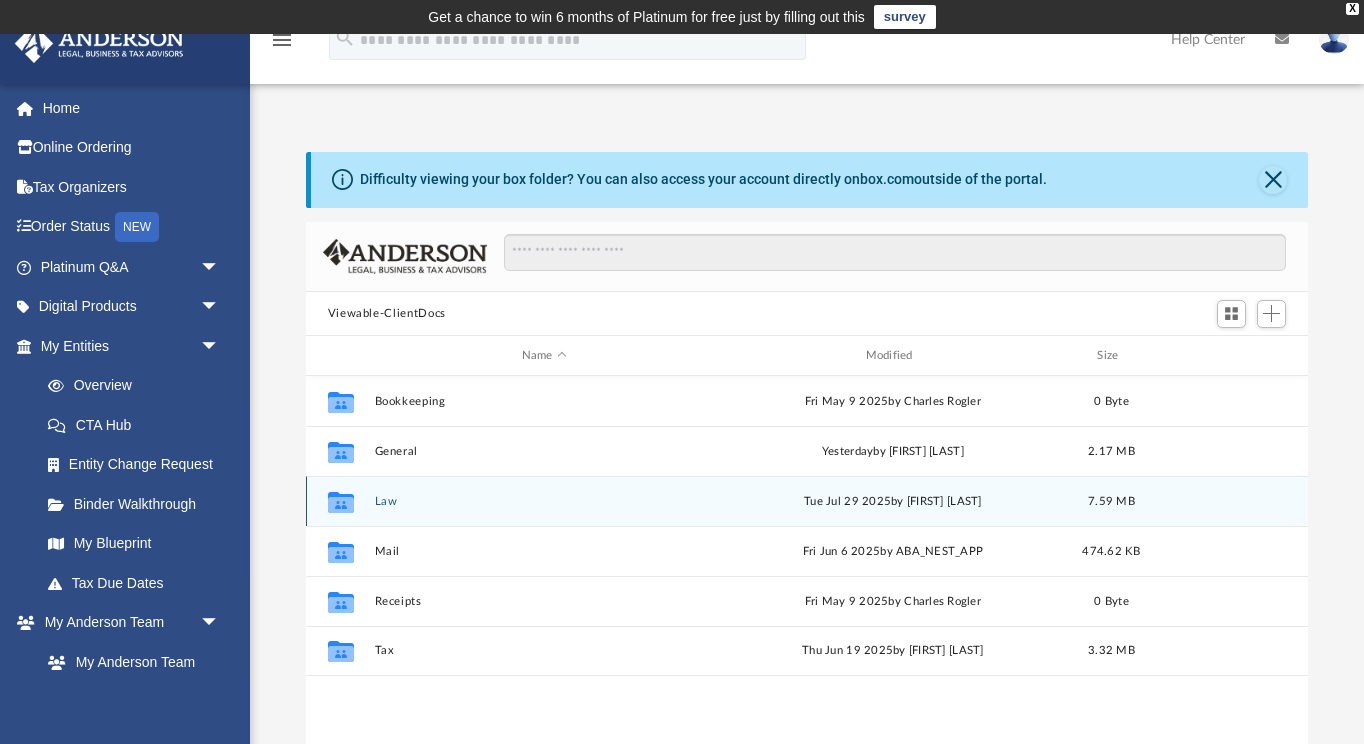 click on "Collaborated Folder Law Tue Jul 29 2025  by Claire Seals 7.59 MB" at bounding box center [807, 501] 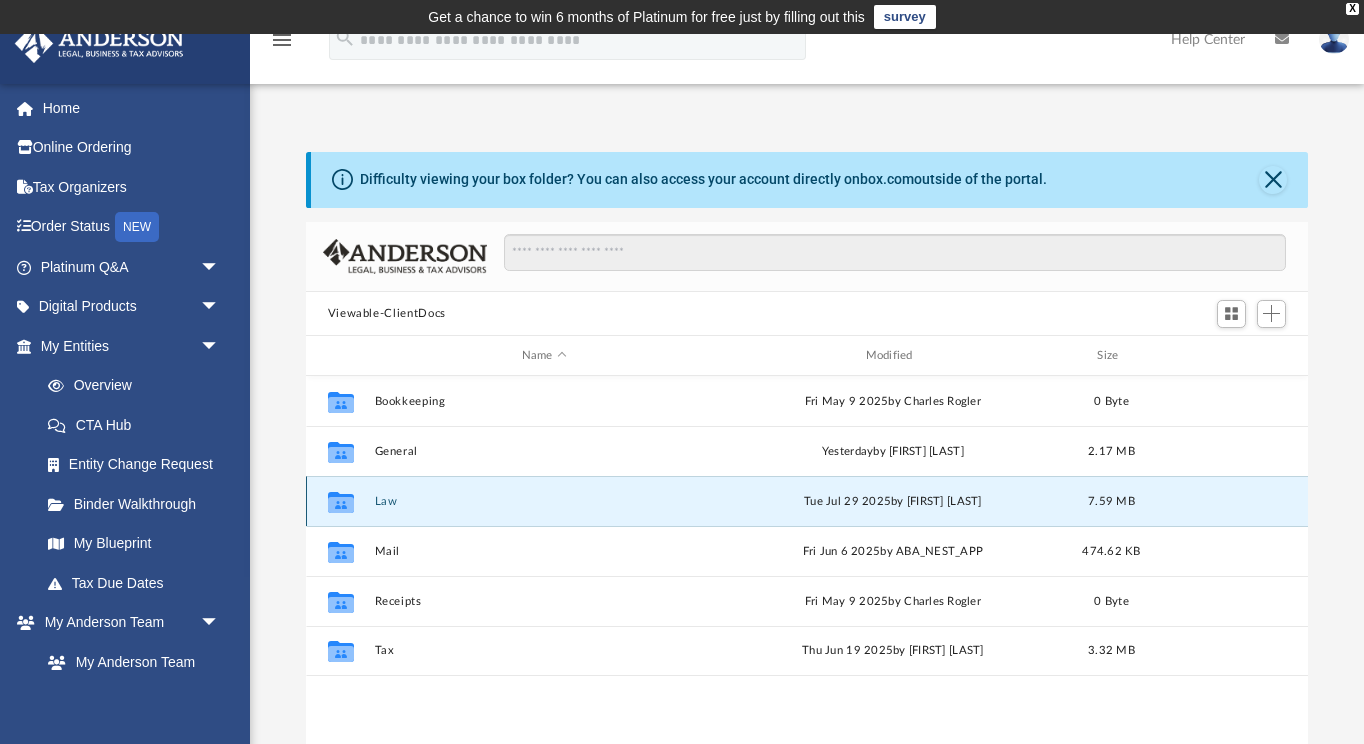 click 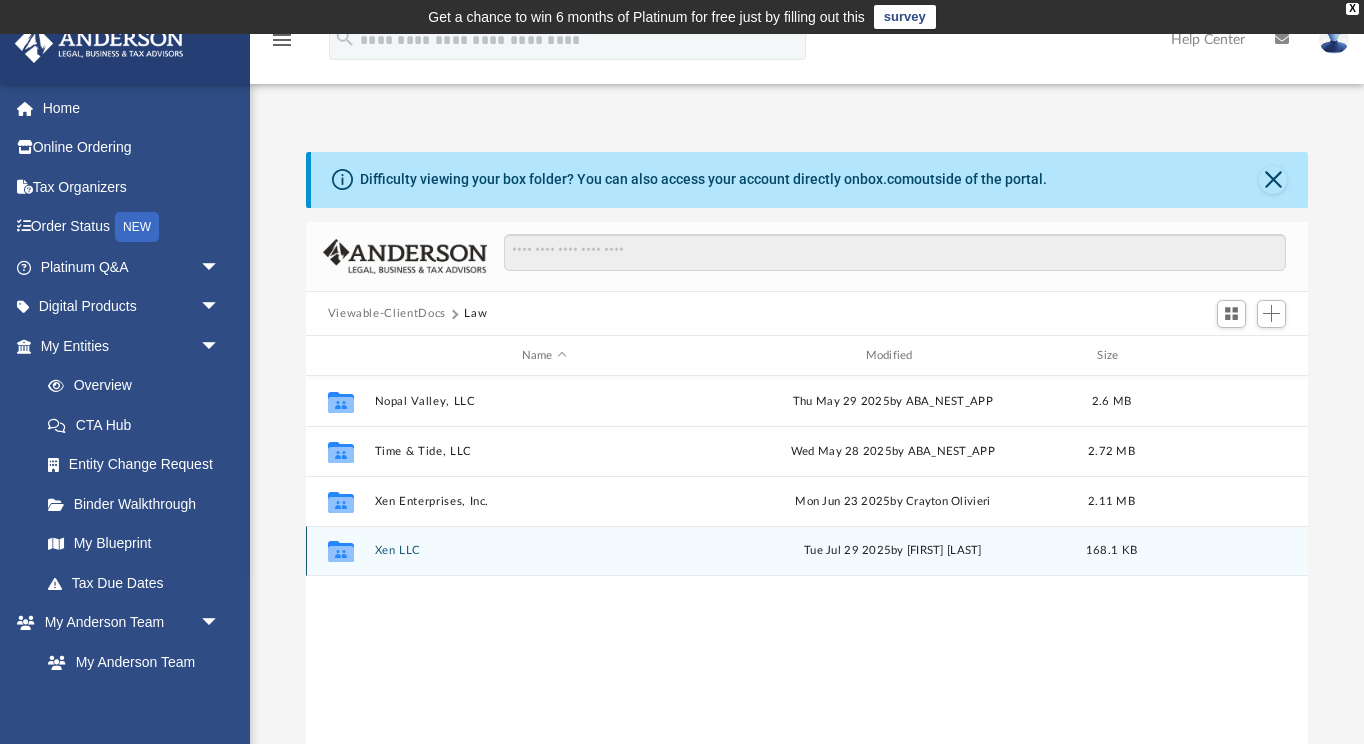 click on "Xen LLC" at bounding box center (544, 550) 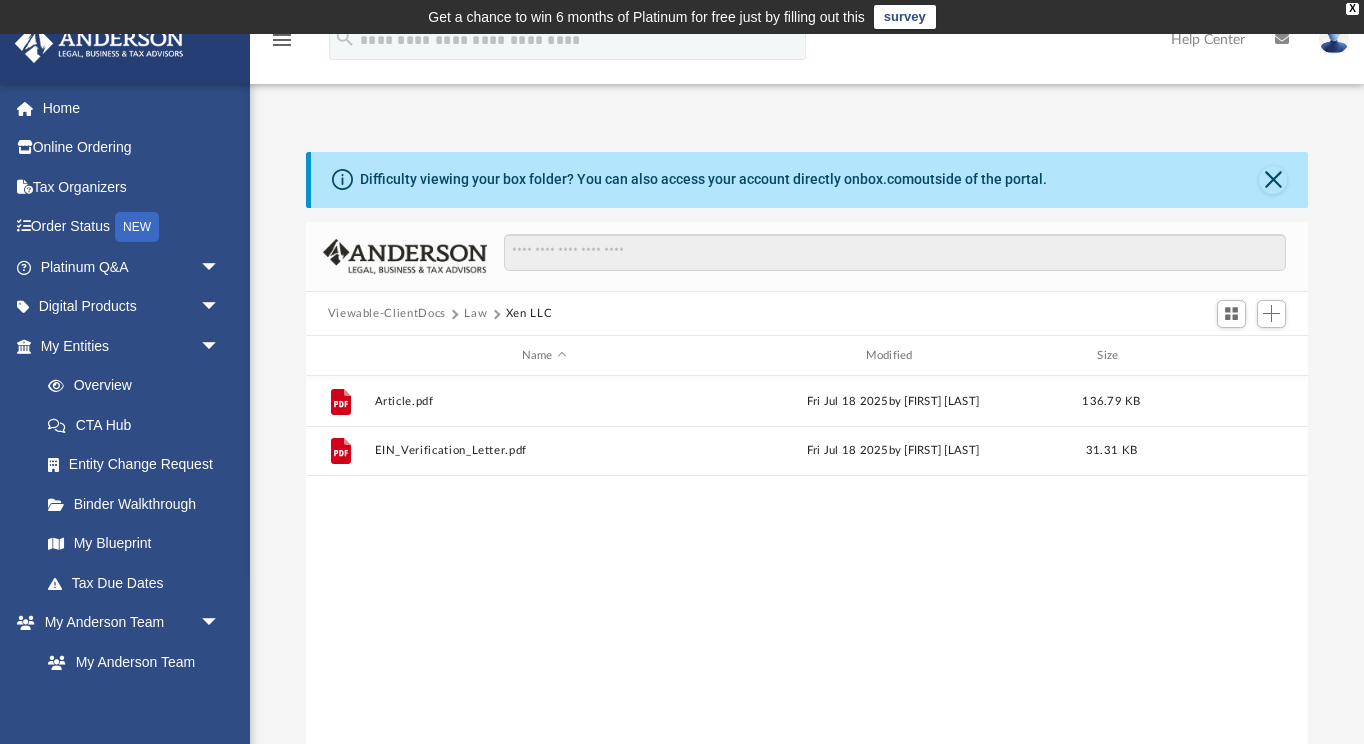 click on "File Article.pdf Fri Jul 18 2025  by Erica Chavarria 136.79 KB File EIN_Verification_Letter.pdf Fri Jul 18 2025  by Erica Chavarria 31.31 KB" at bounding box center (807, 583) 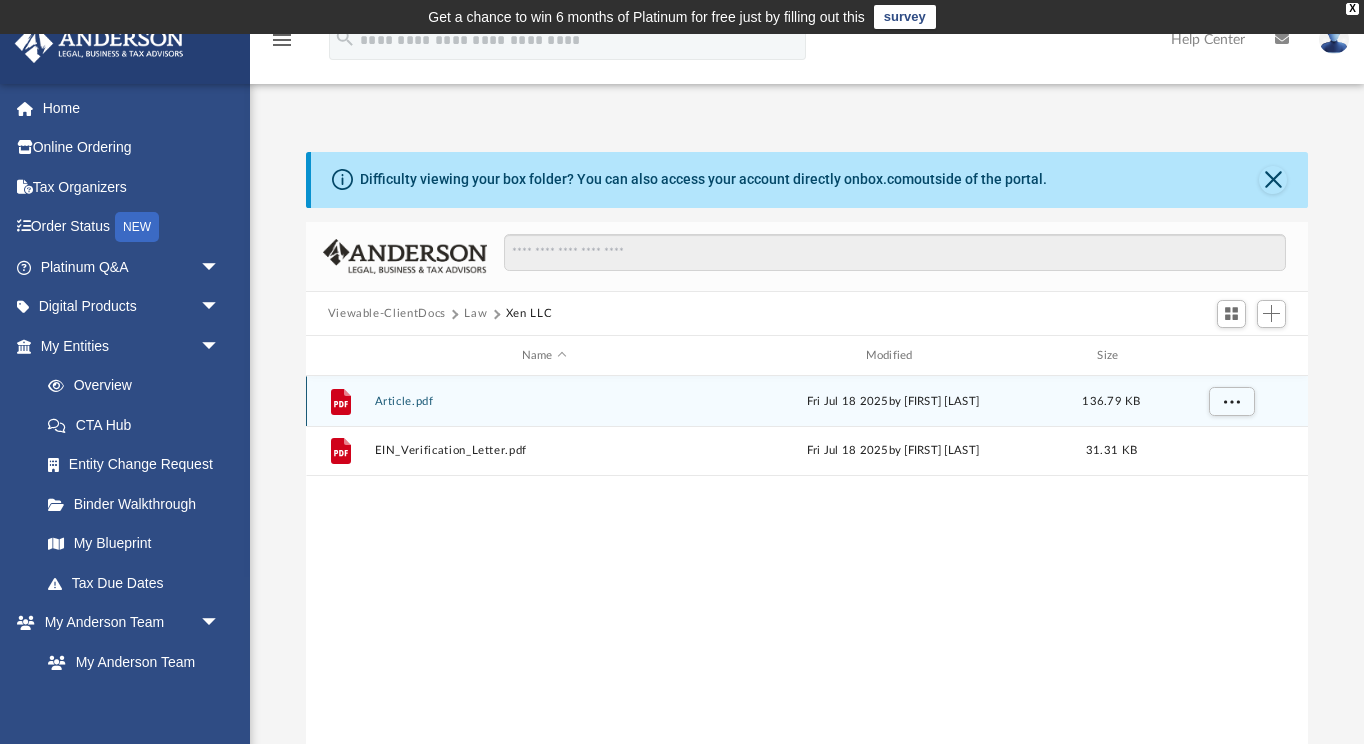 click on "File Article.pdf Fri Jul 18 2025  by Erica Chavarria 136.79 KB" at bounding box center [807, 401] 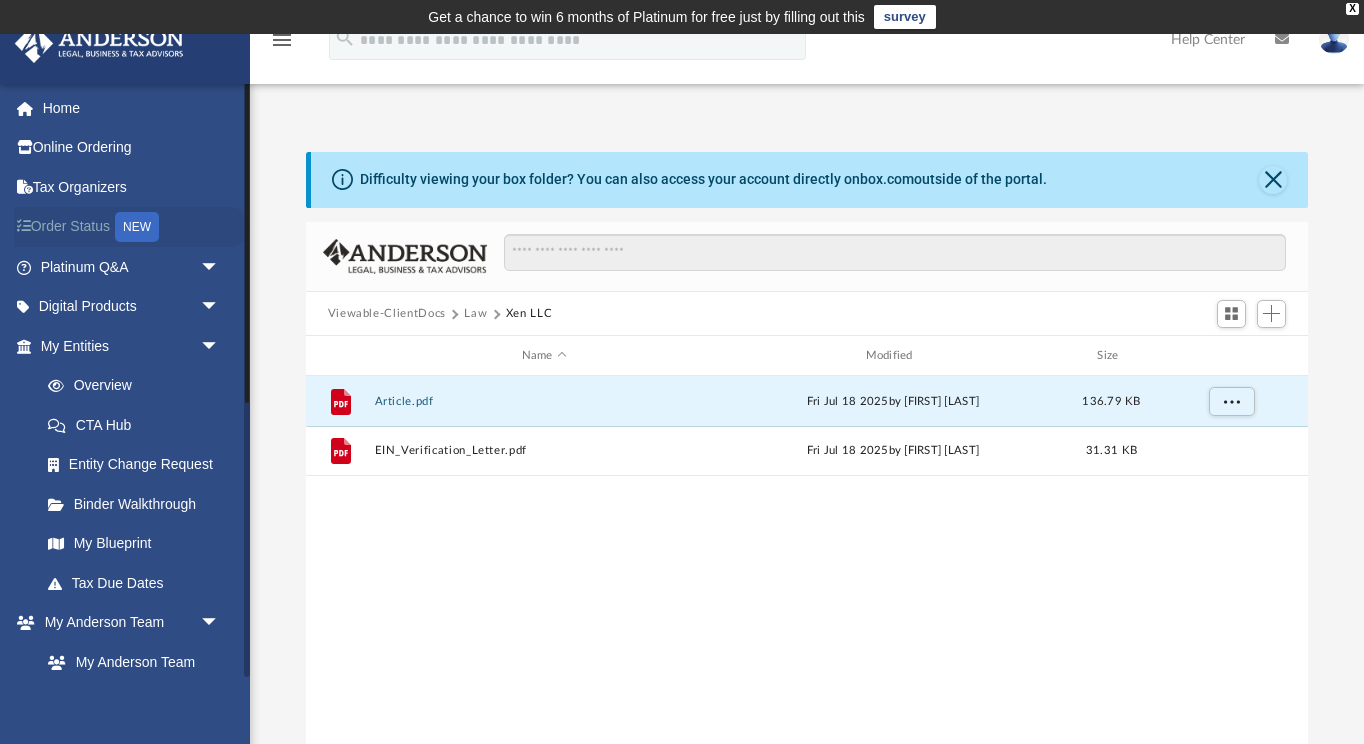 click on "NEW" at bounding box center [137, 227] 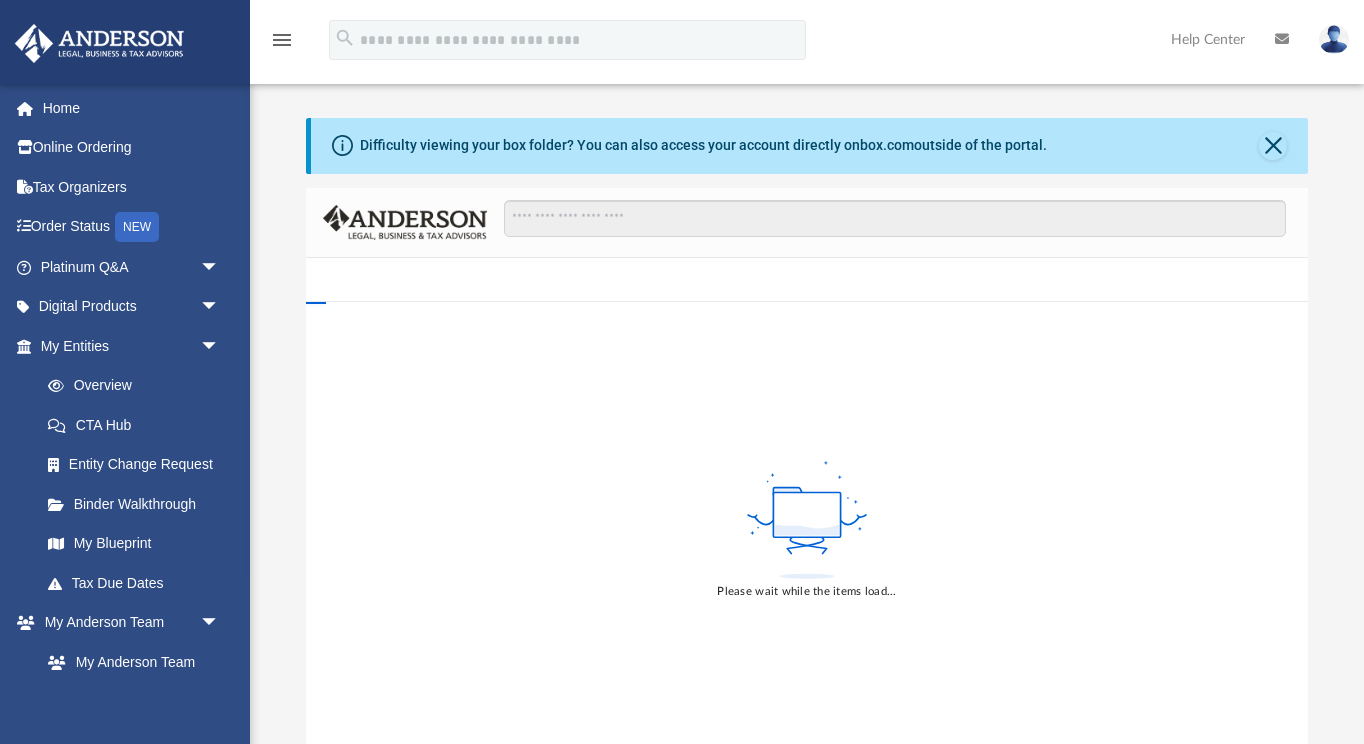 scroll, scrollTop: 0, scrollLeft: 0, axis: both 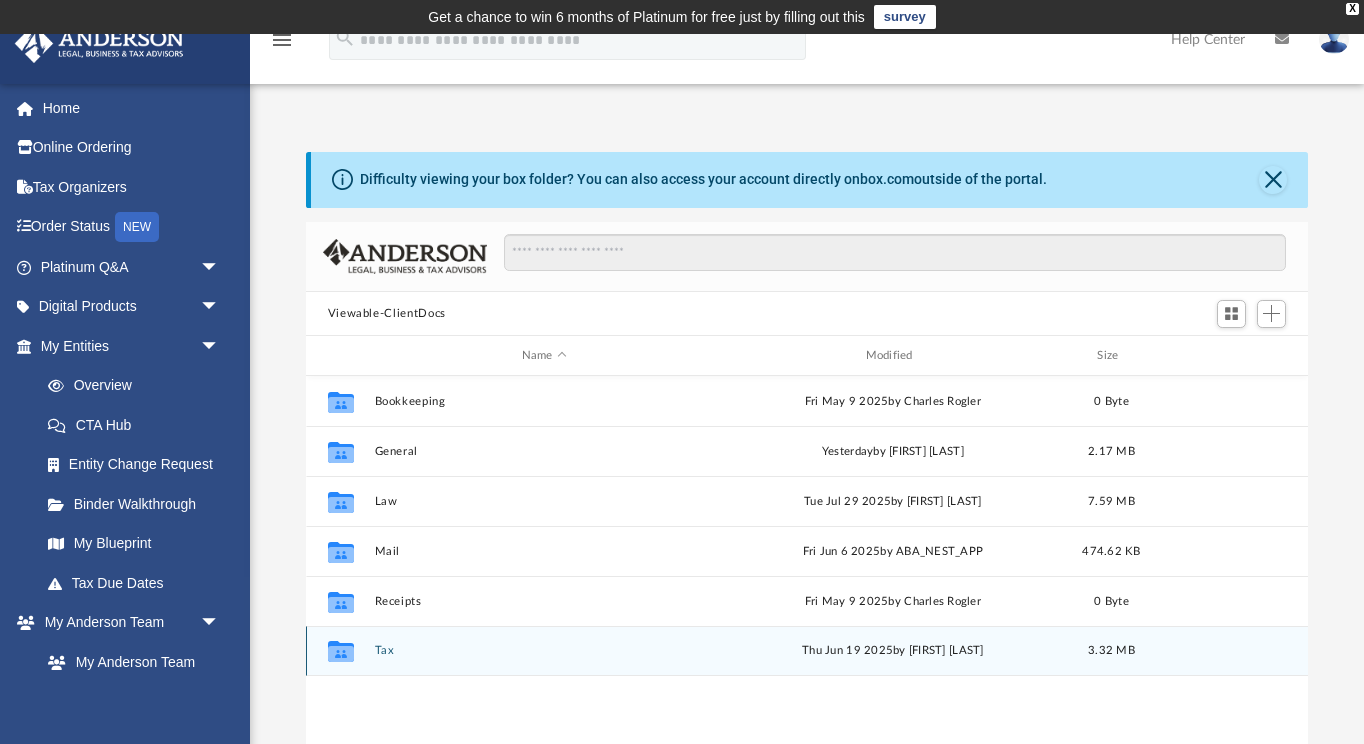 click on "Collaborated Folder Tax Thu Jun 19 2025  by [FIRST] [LAST] 3.32 MB" at bounding box center [807, 651] 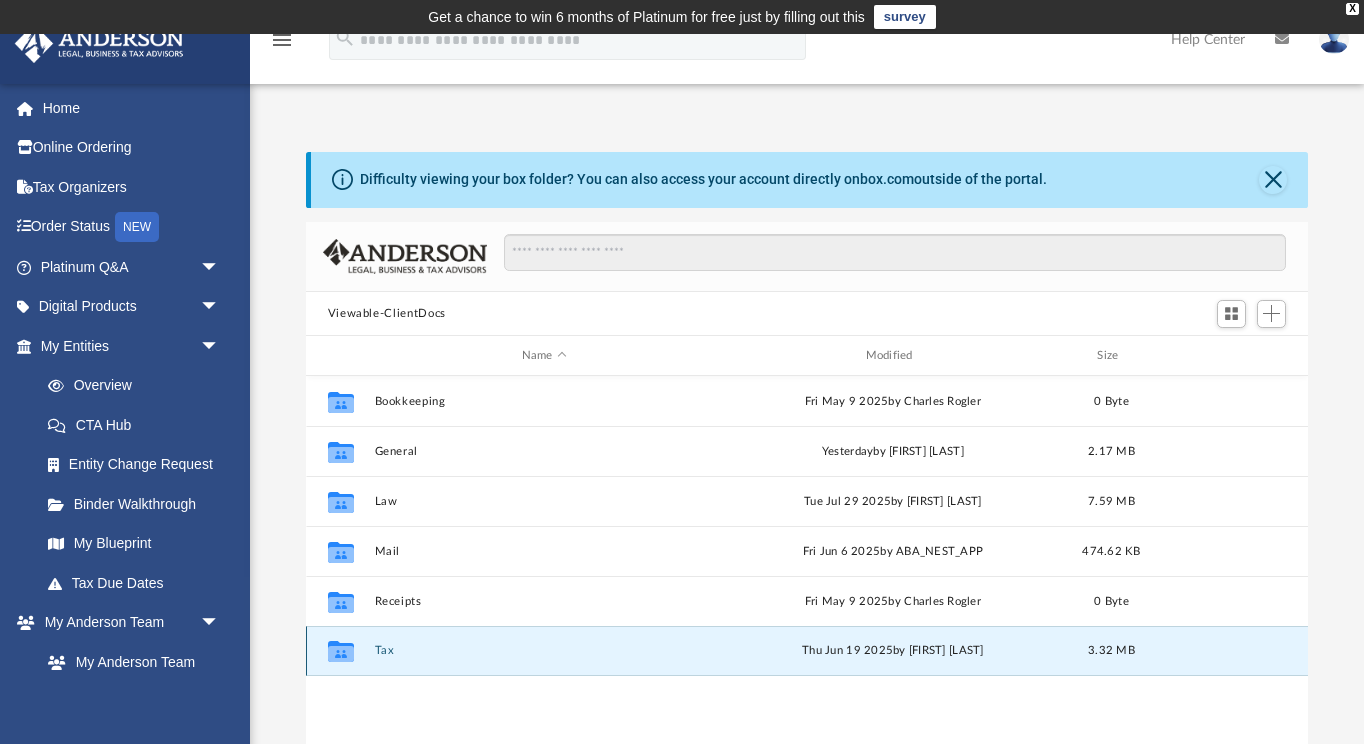 click 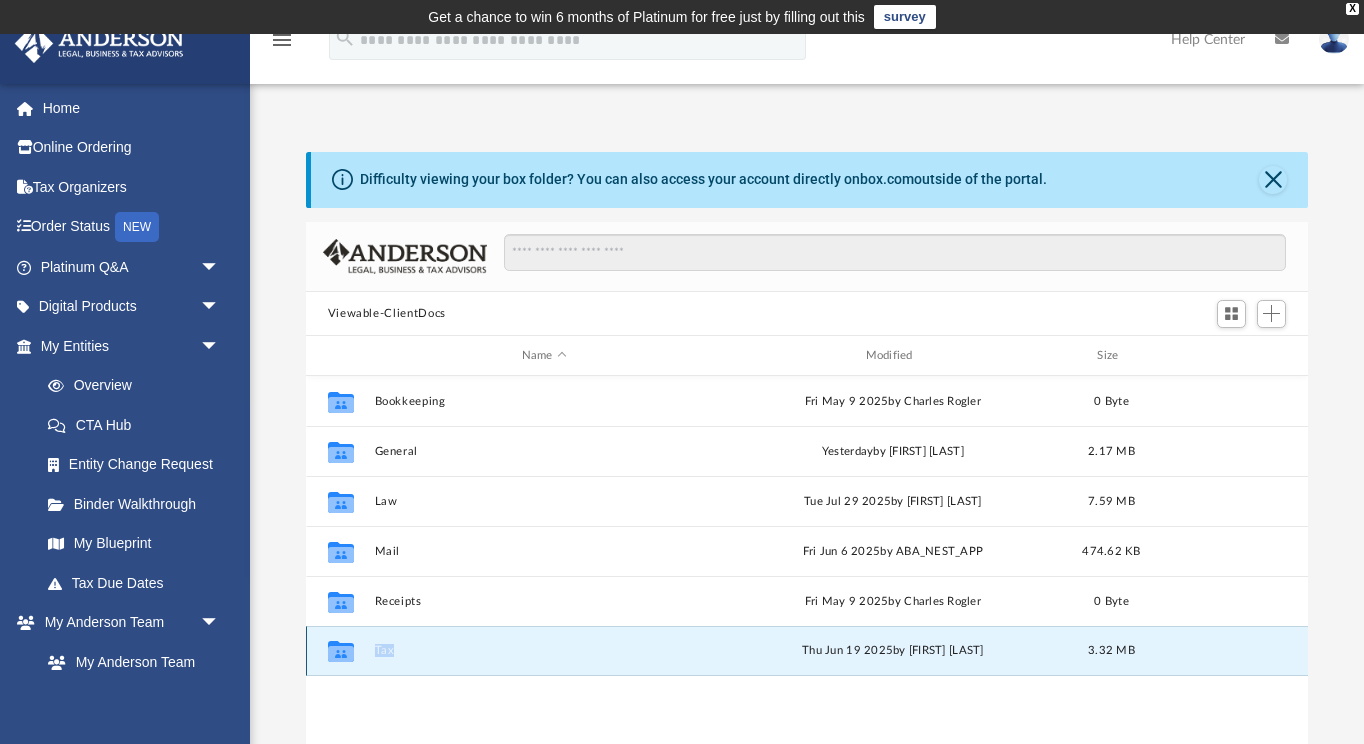 click on "Collaborated Folder Tax Thu Jun 19 2025  by Caitie Glass 3.32 MB" at bounding box center (807, 651) 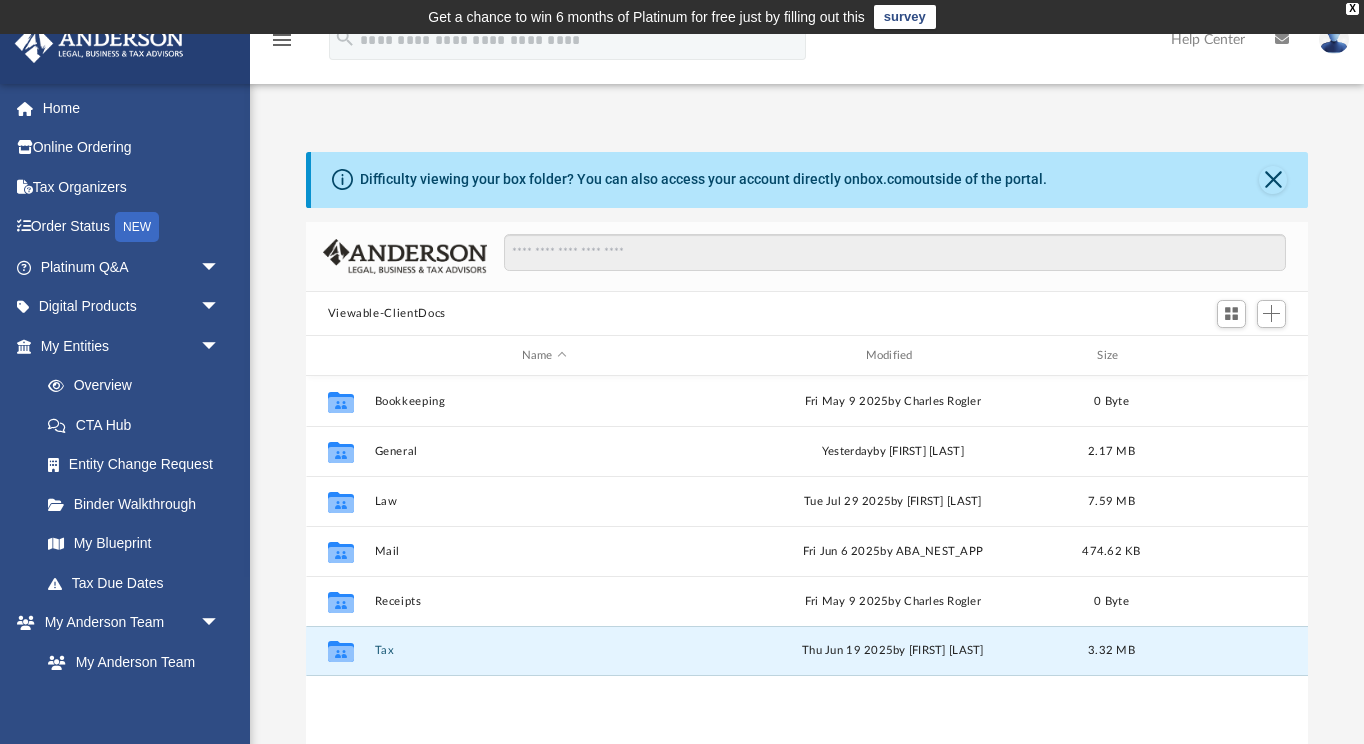 click on "Collaborated Folder Bookkeeping Fri May 9 2025  by Charles Rogler 0 Byte Collaborated Folder General yesterday  by Erica Chavarria 2.17 MB Collaborated Folder Law Tue Jul 29 2025  by Claire Seals 7.59 MB Collaborated Folder Mail Fri Jun 6 2025  by ABA_NEST_APP 474.62 KB Collaborated Folder Receipts Fri May 9 2025  by Charles Rogler 0 Byte Collaborated Folder Tax Thu Jun 19 2025  by Caitie Glass 3.32 MB" at bounding box center [807, 583] 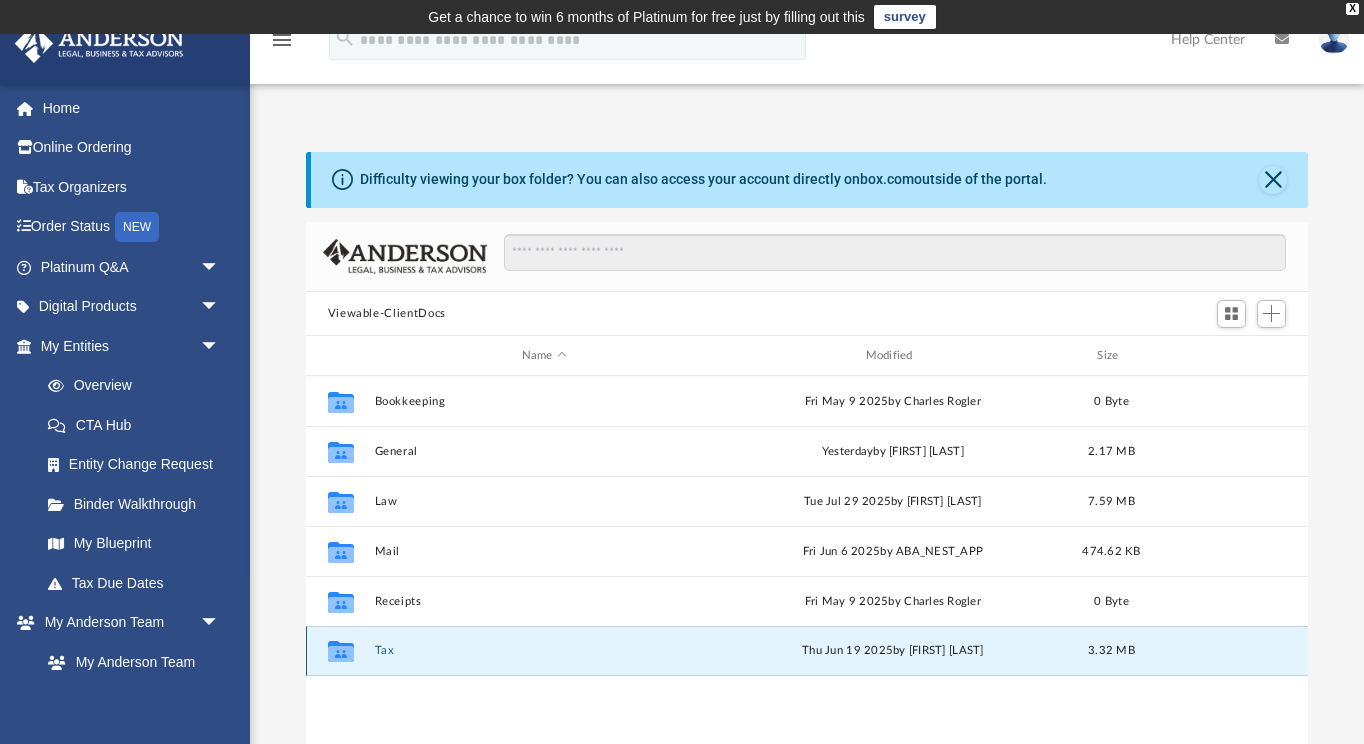 click 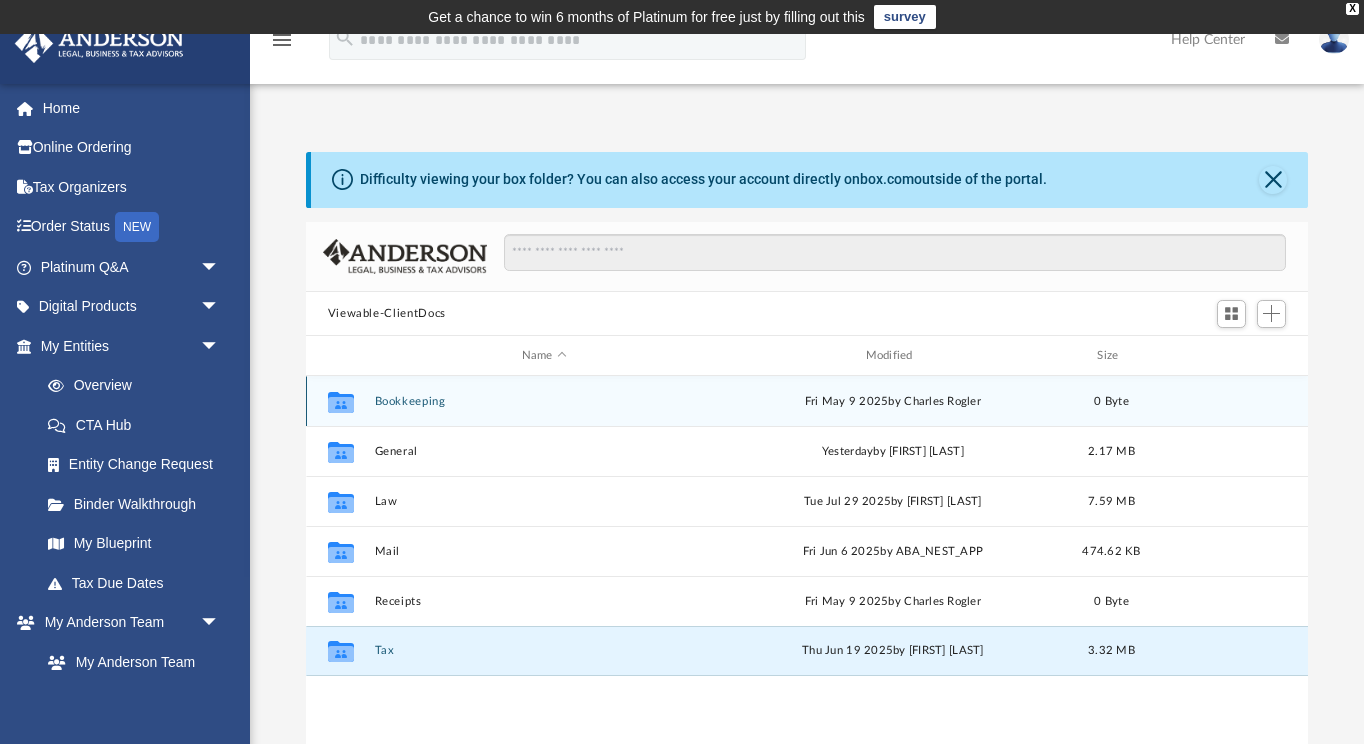 click 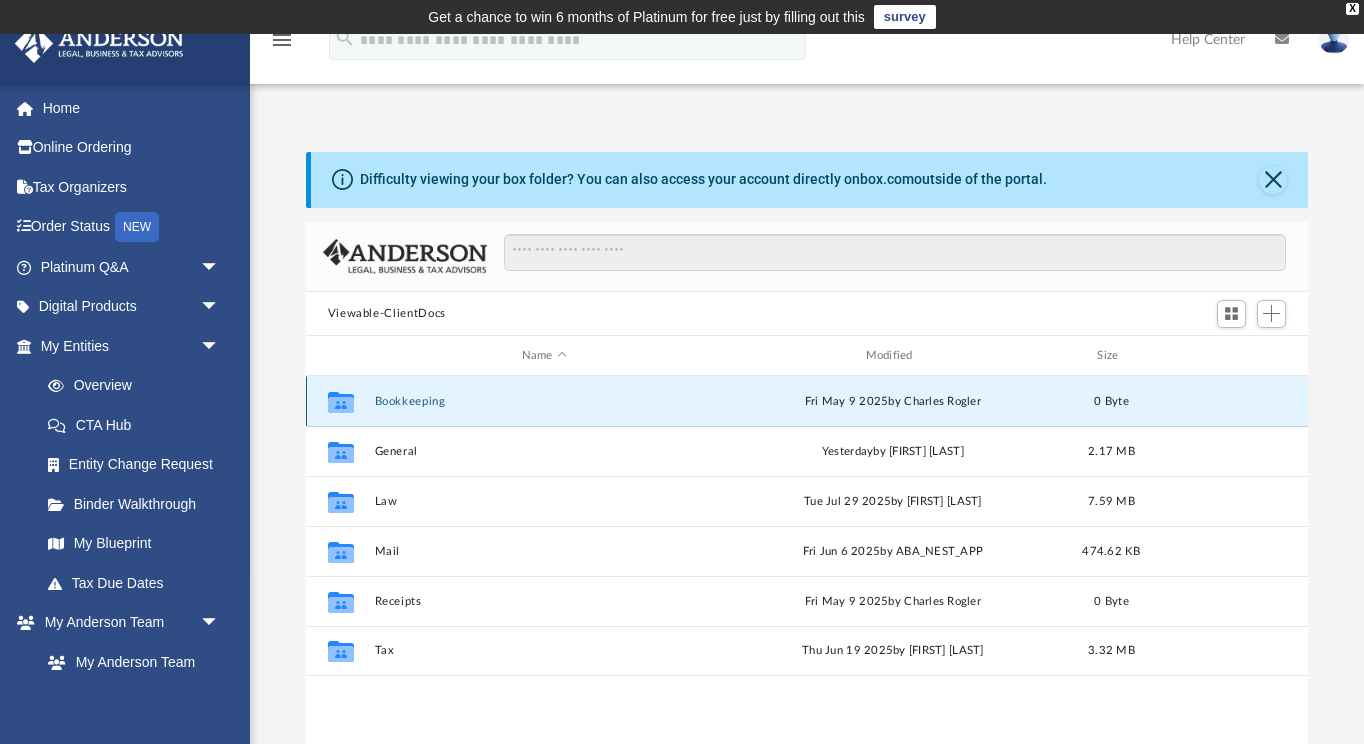click 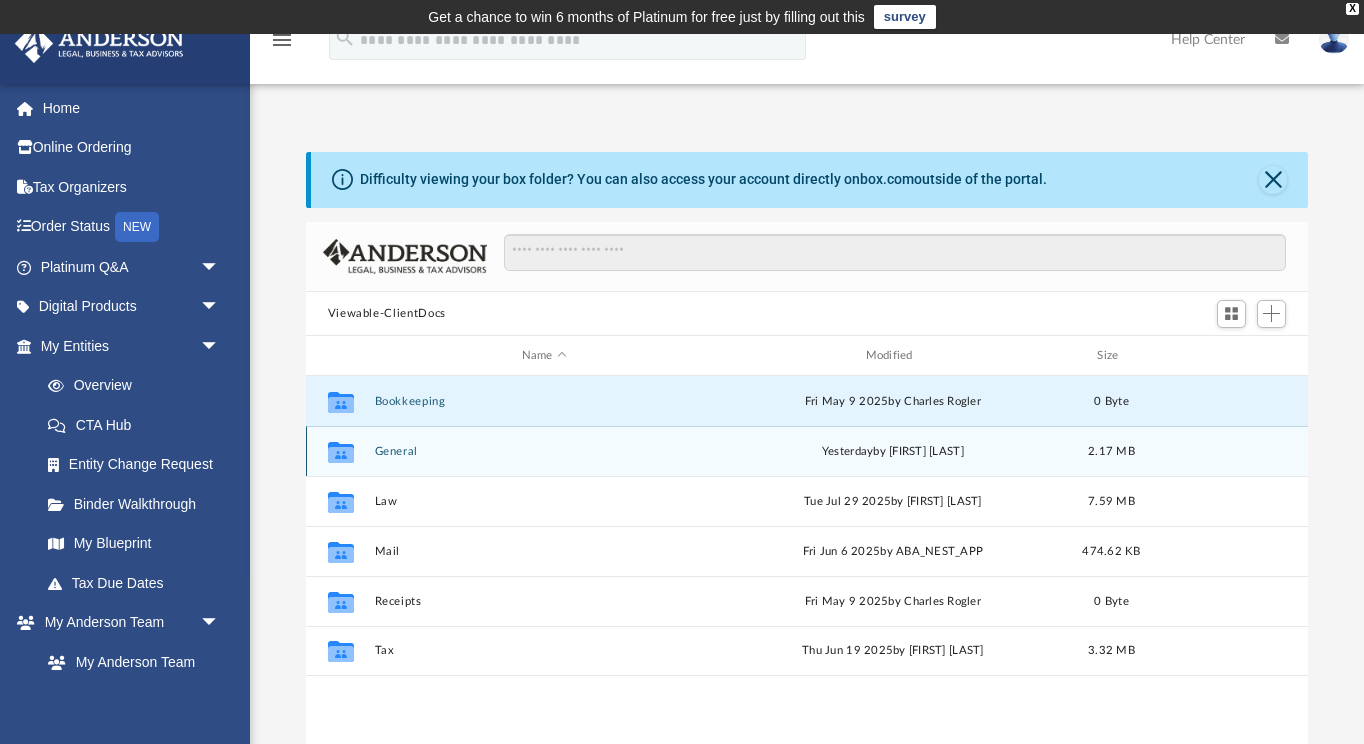 click on "Collaborated Folder General yesterday  by Erica Chavarria 2.17 MB" at bounding box center (807, 451) 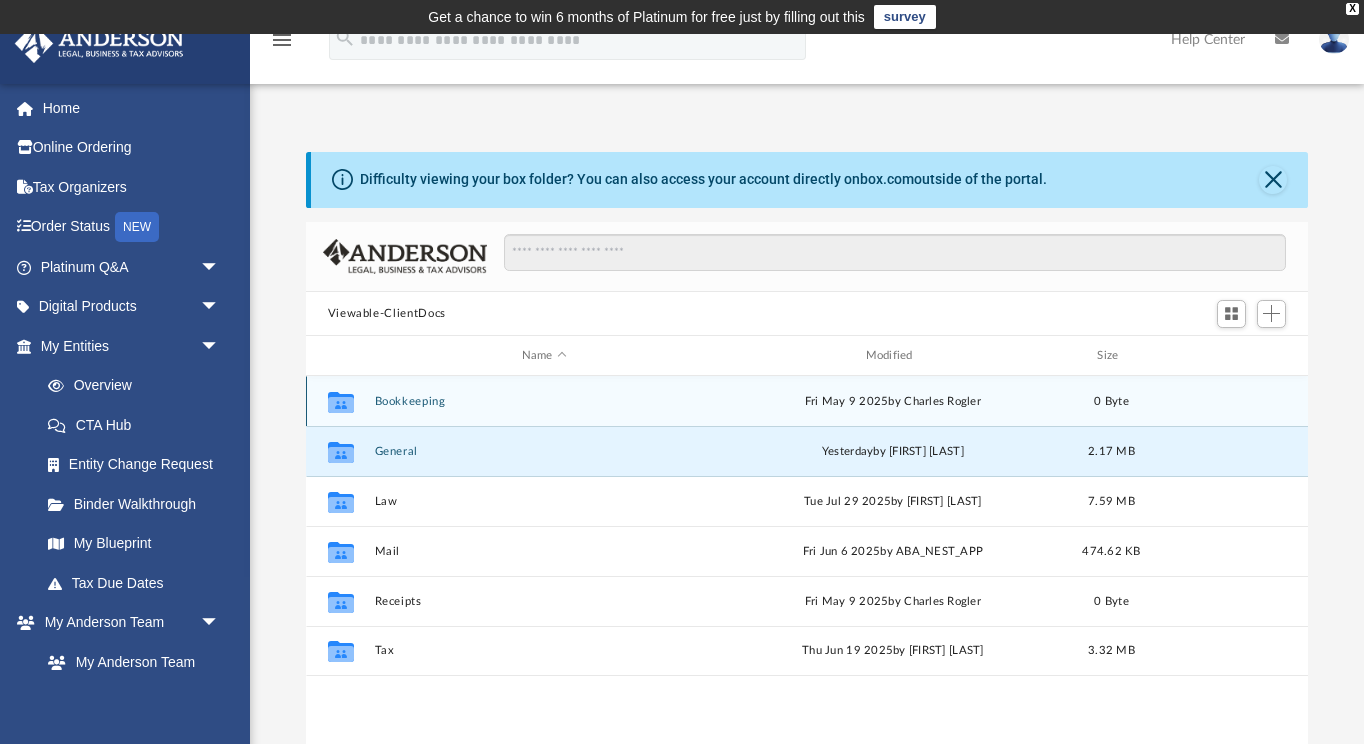 click on "Collaborated Folder Bookkeeping Fri May 9 2025  by Charles Rogler 0 Byte" at bounding box center (807, 401) 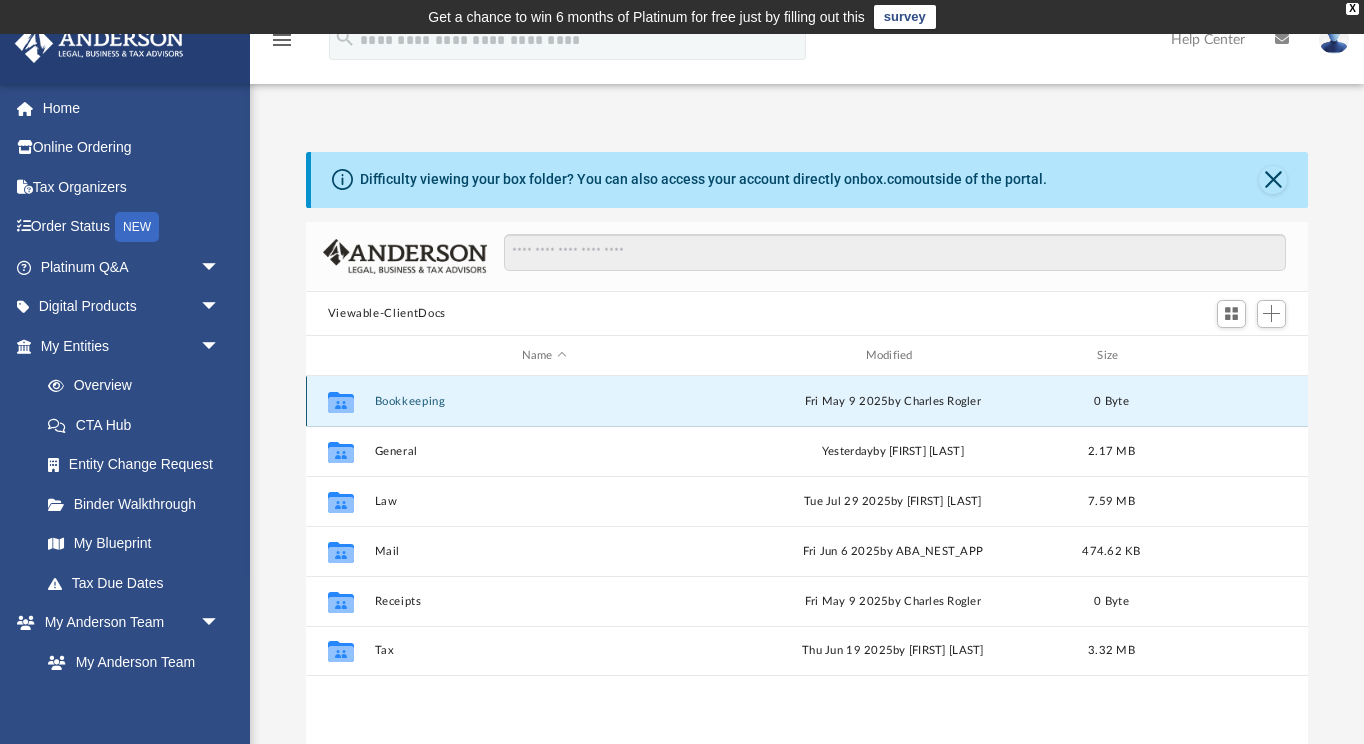 click on "Collaborated Folder Bookkeeping Fri May 9 2025  by Charles Rogler 0 Byte" at bounding box center [807, 401] 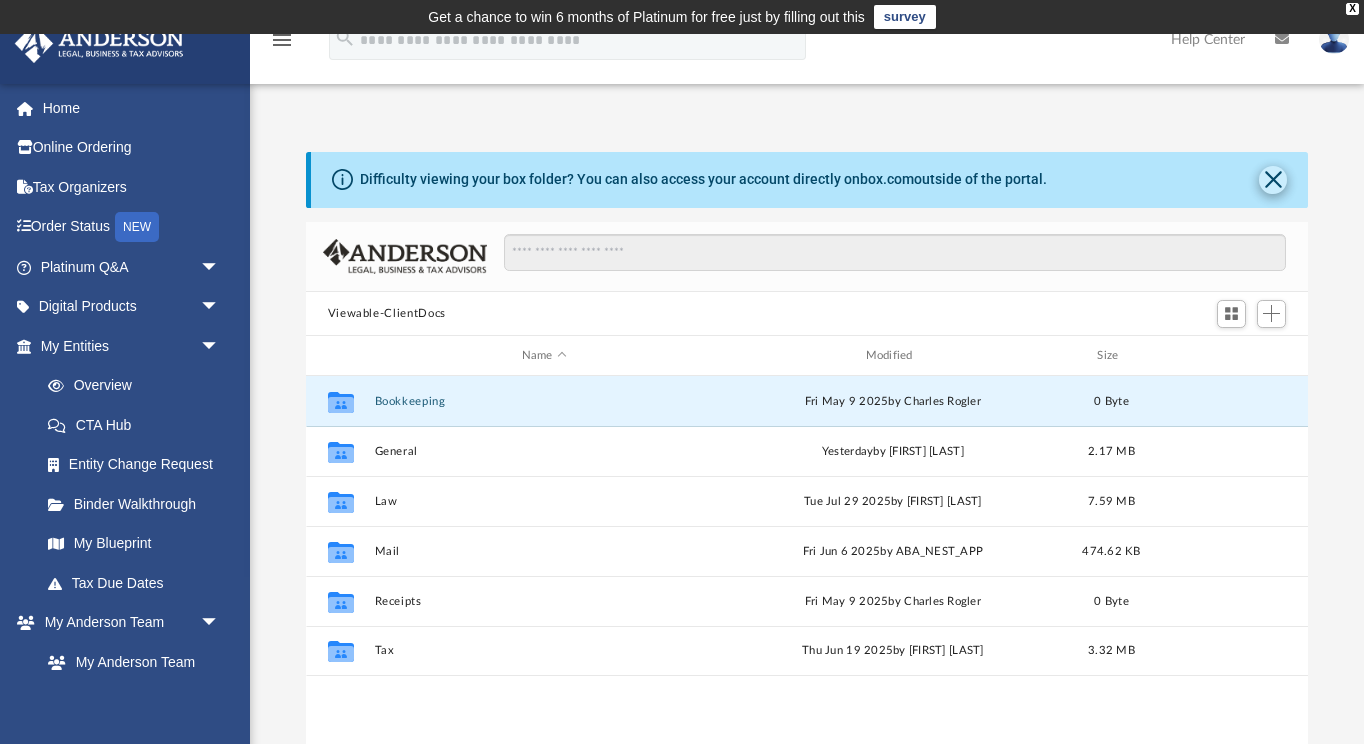 click 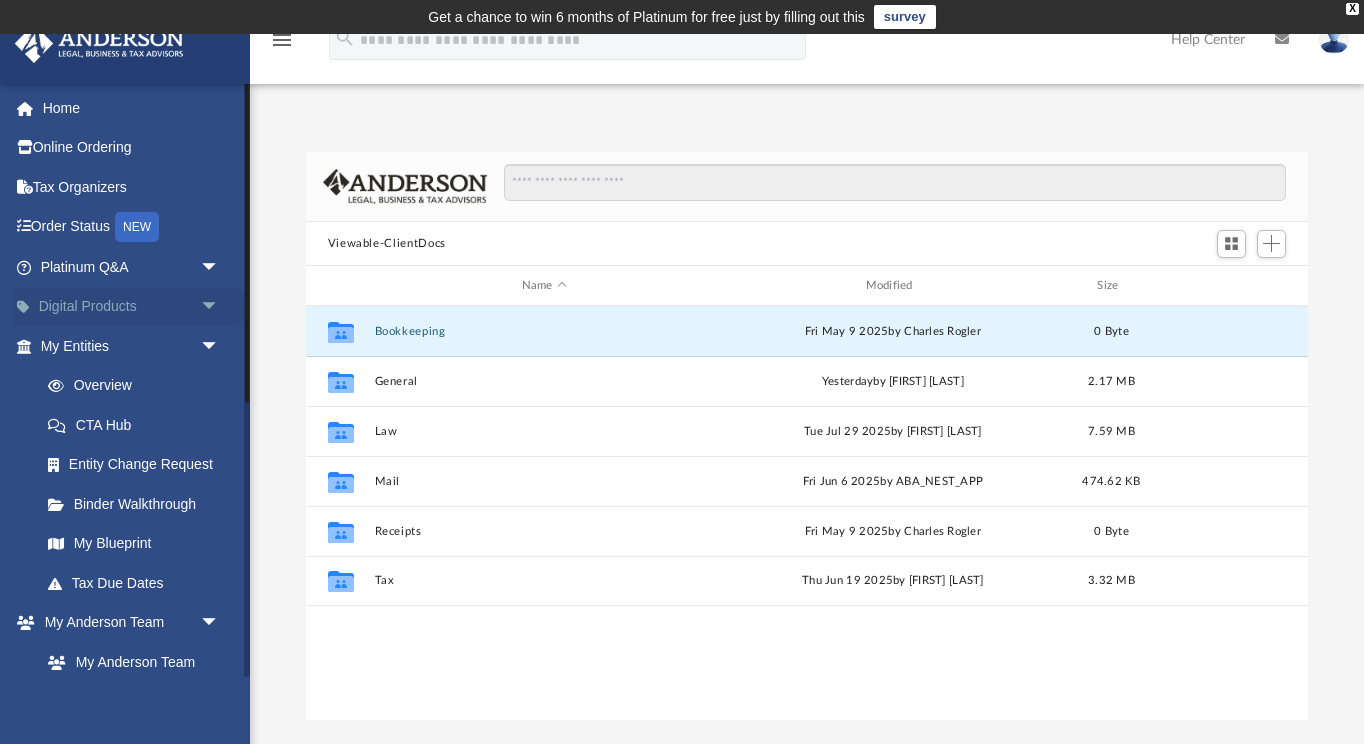 click on "arrow_drop_down" at bounding box center (220, 307) 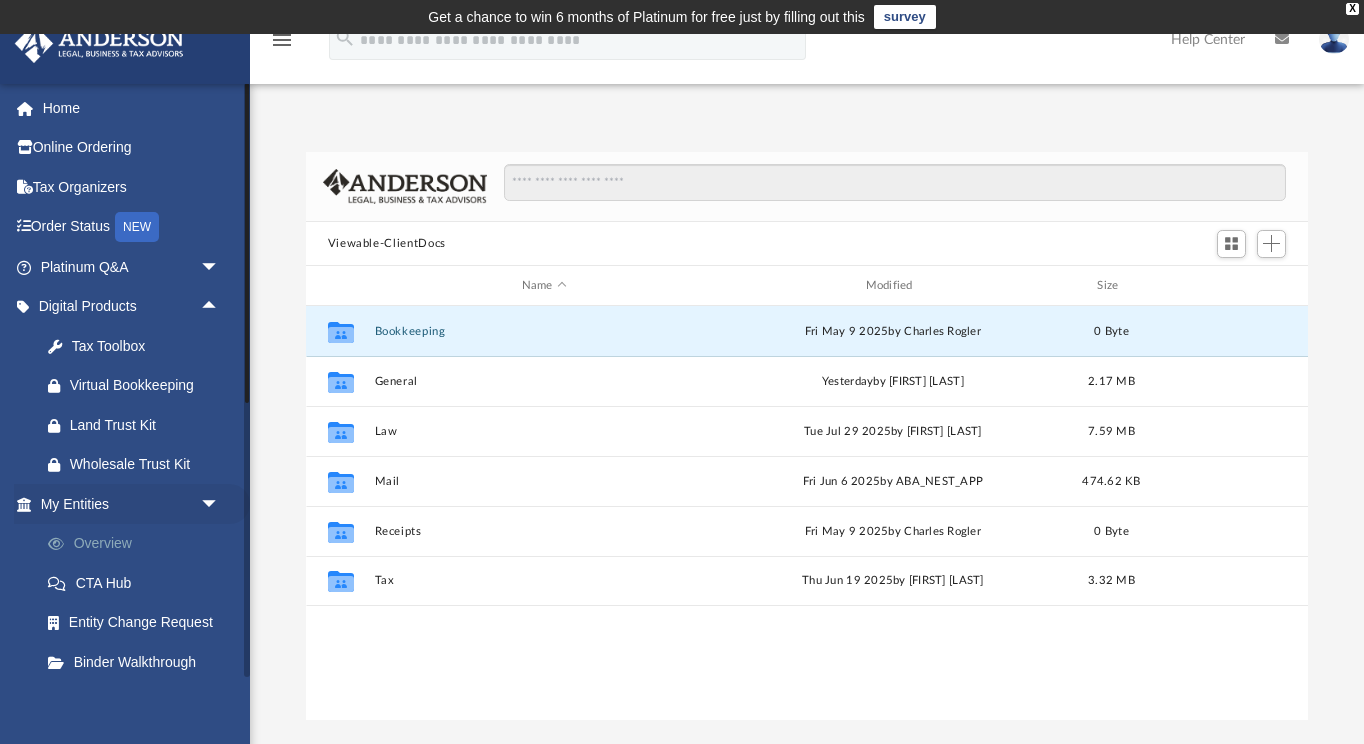 click on "Overview" at bounding box center (139, 544) 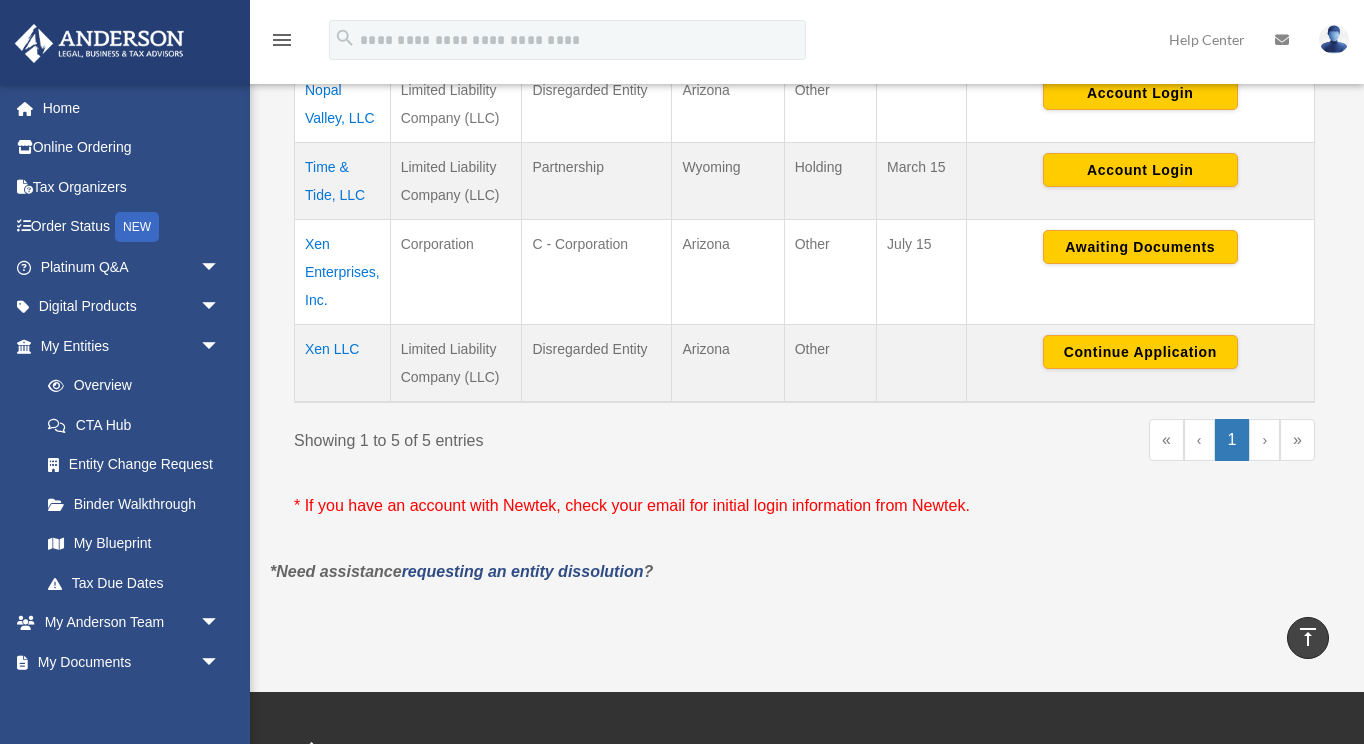 scroll, scrollTop: 654, scrollLeft: 0, axis: vertical 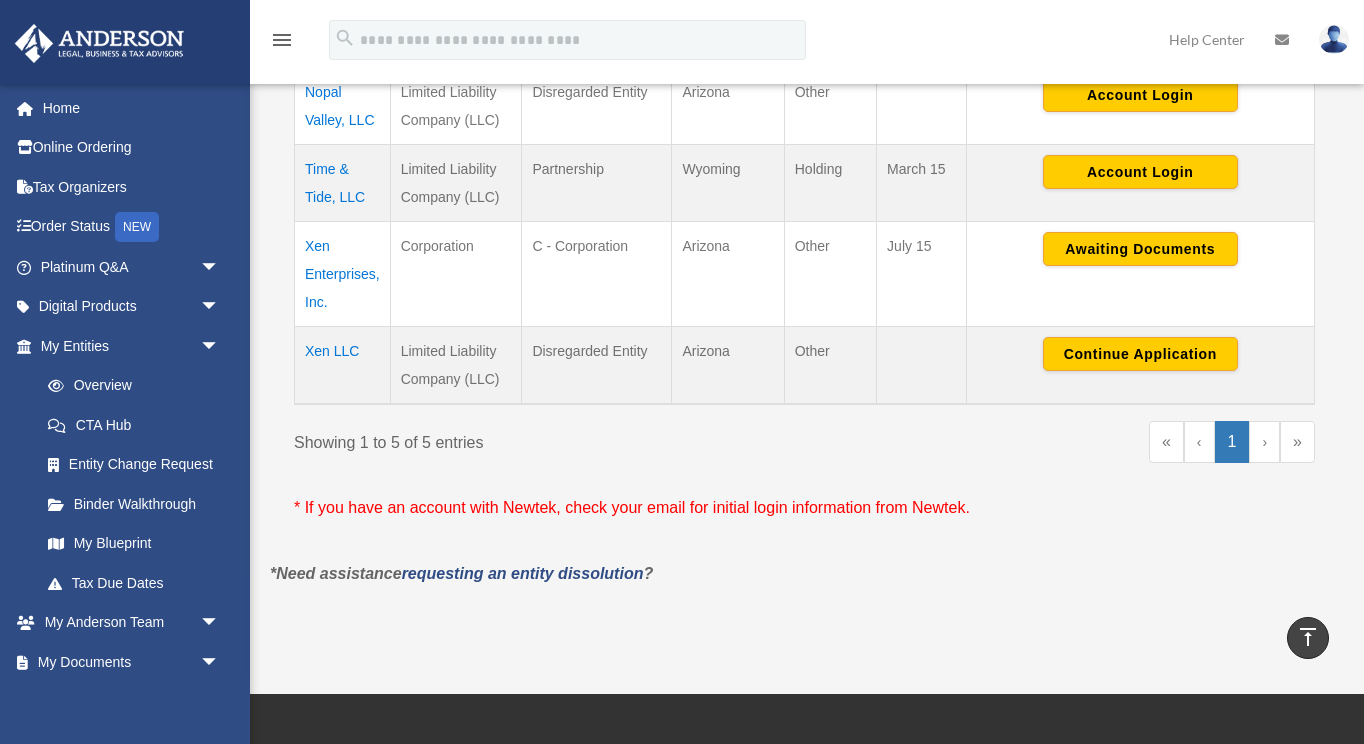 click on "Xen Enterprises, Inc." at bounding box center [343, 273] 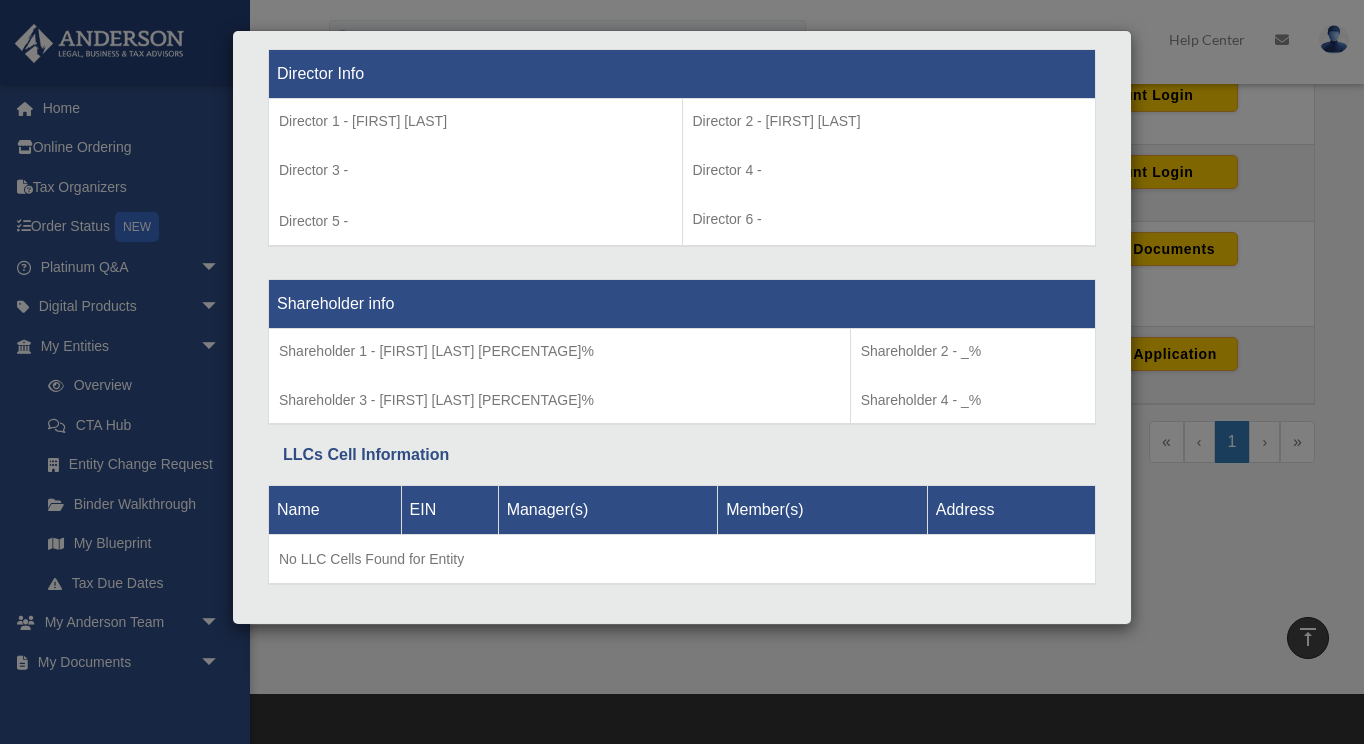scroll, scrollTop: 1482, scrollLeft: 0, axis: vertical 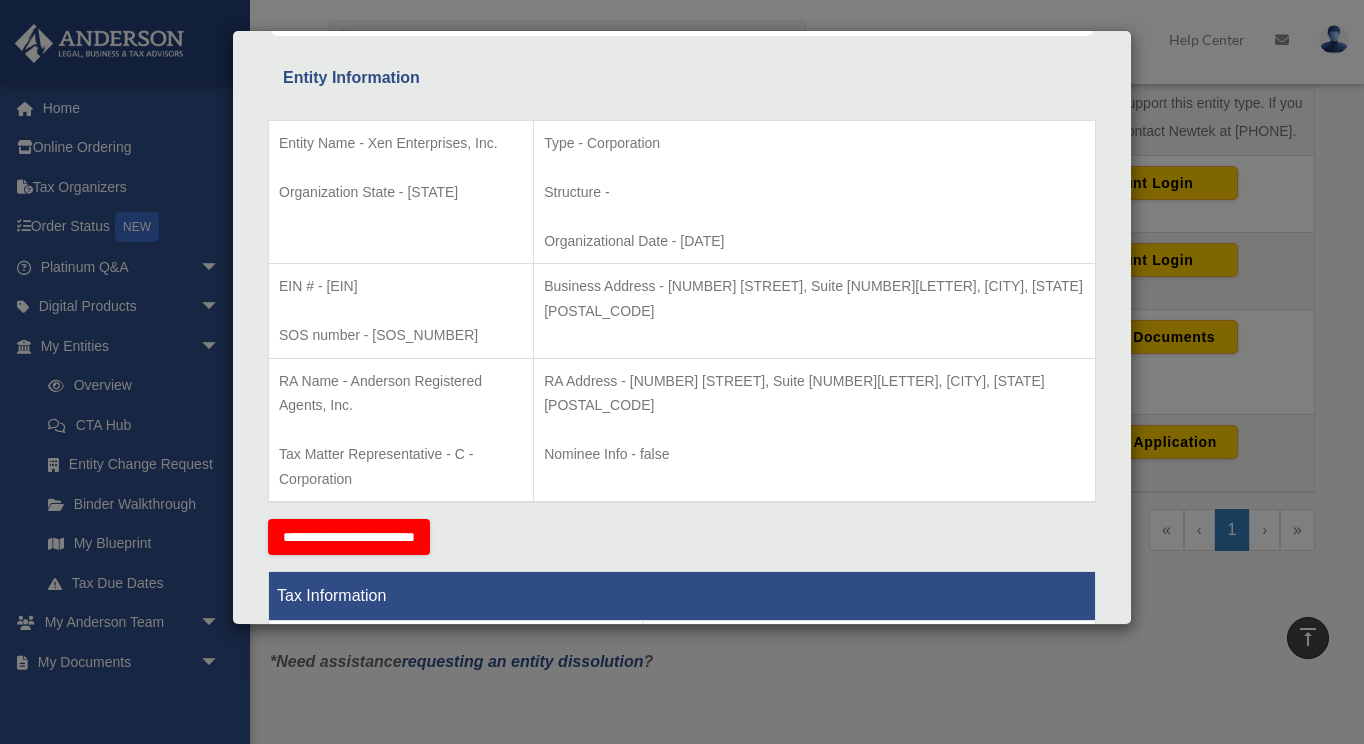 click on "Details
×
Articles Sent
Organizational Date" at bounding box center [682, 372] 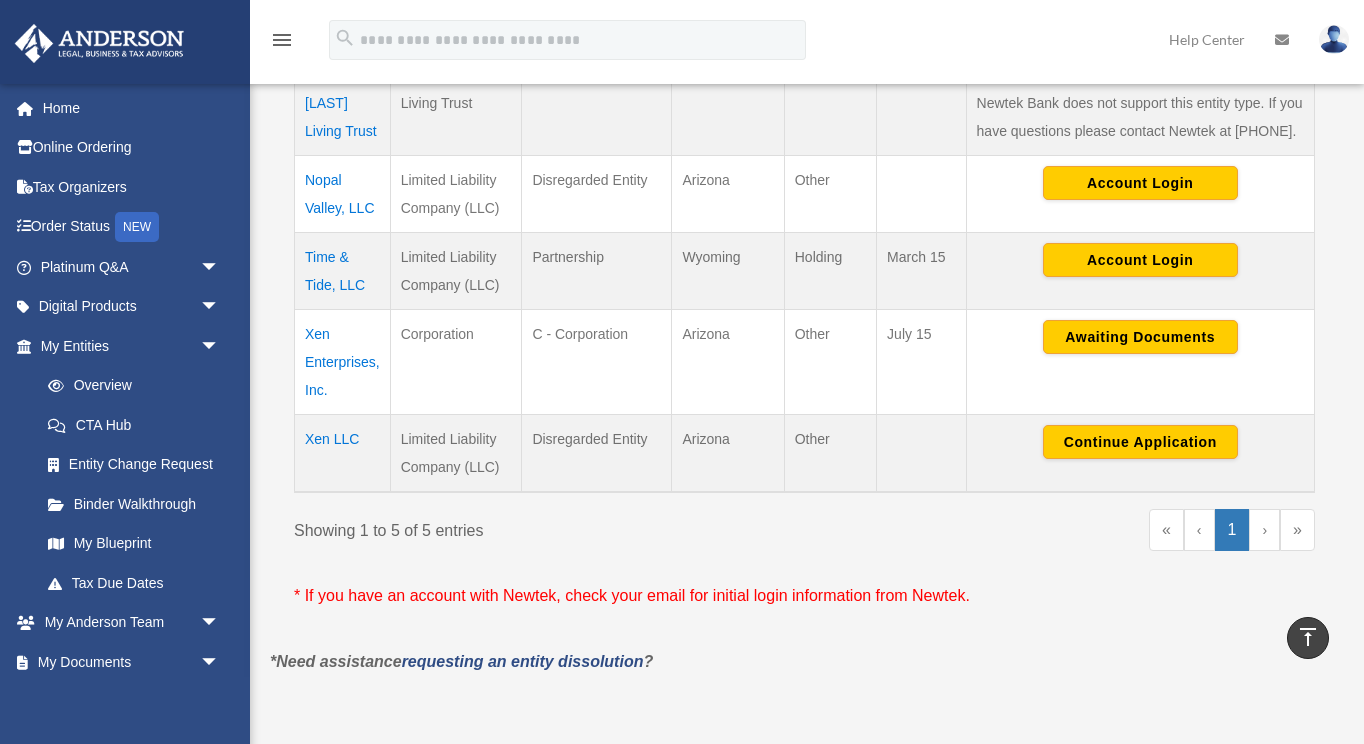 click on "Xen LLC" at bounding box center [343, 453] 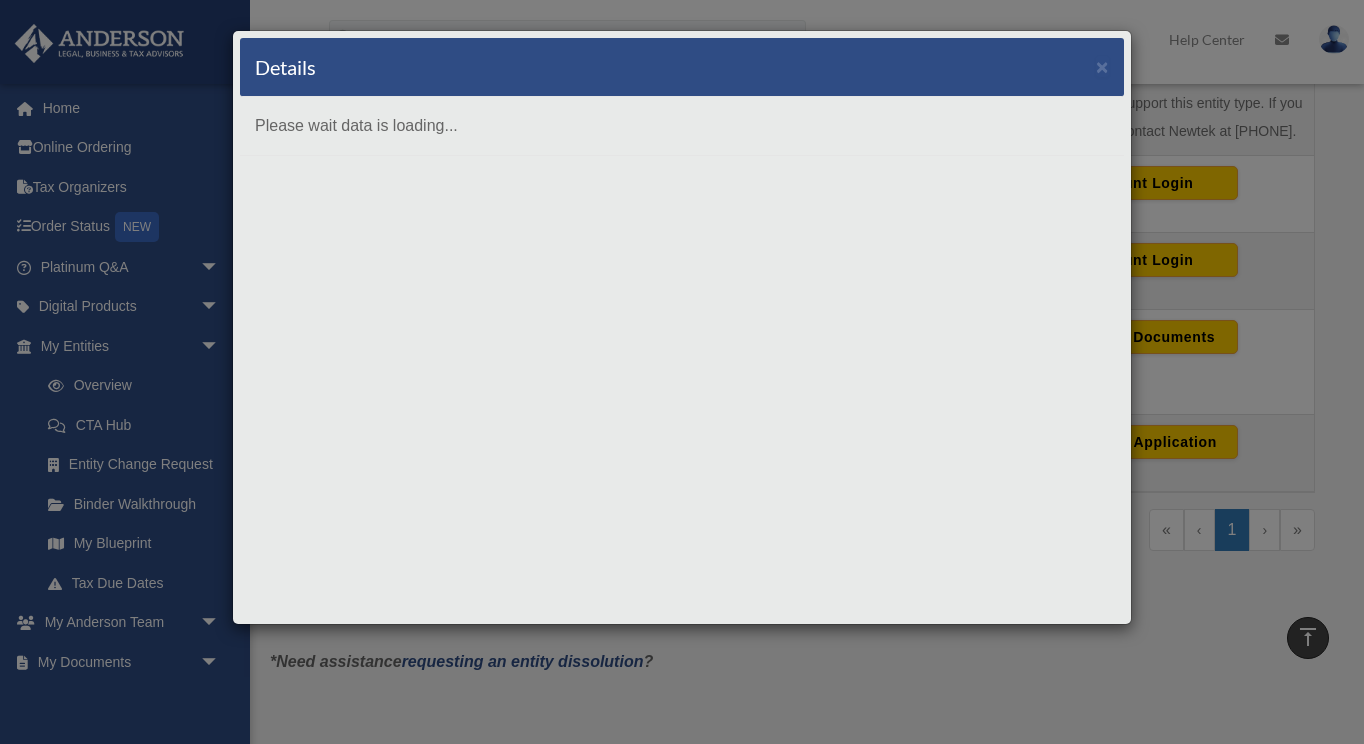 scroll, scrollTop: 0, scrollLeft: 0, axis: both 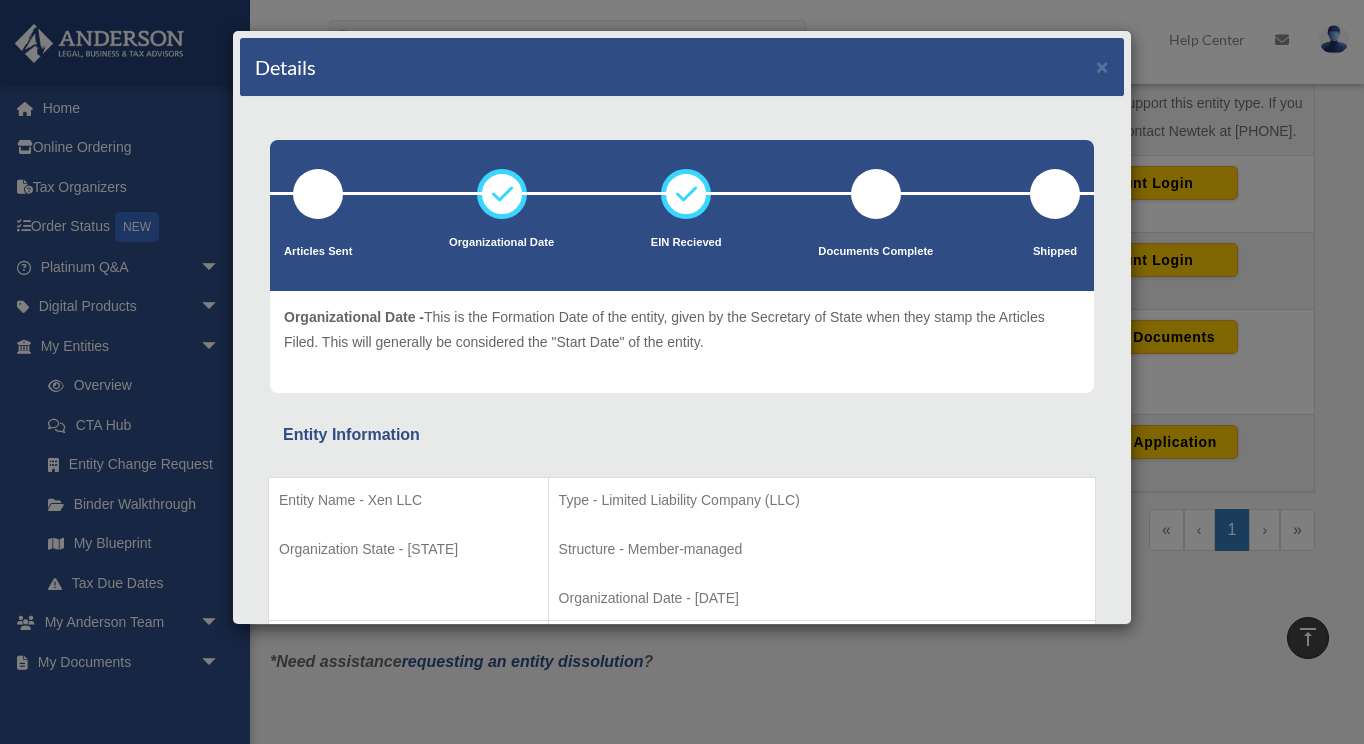 click on "Details
×
Articles Sent
Organizational Date" at bounding box center (682, 372) 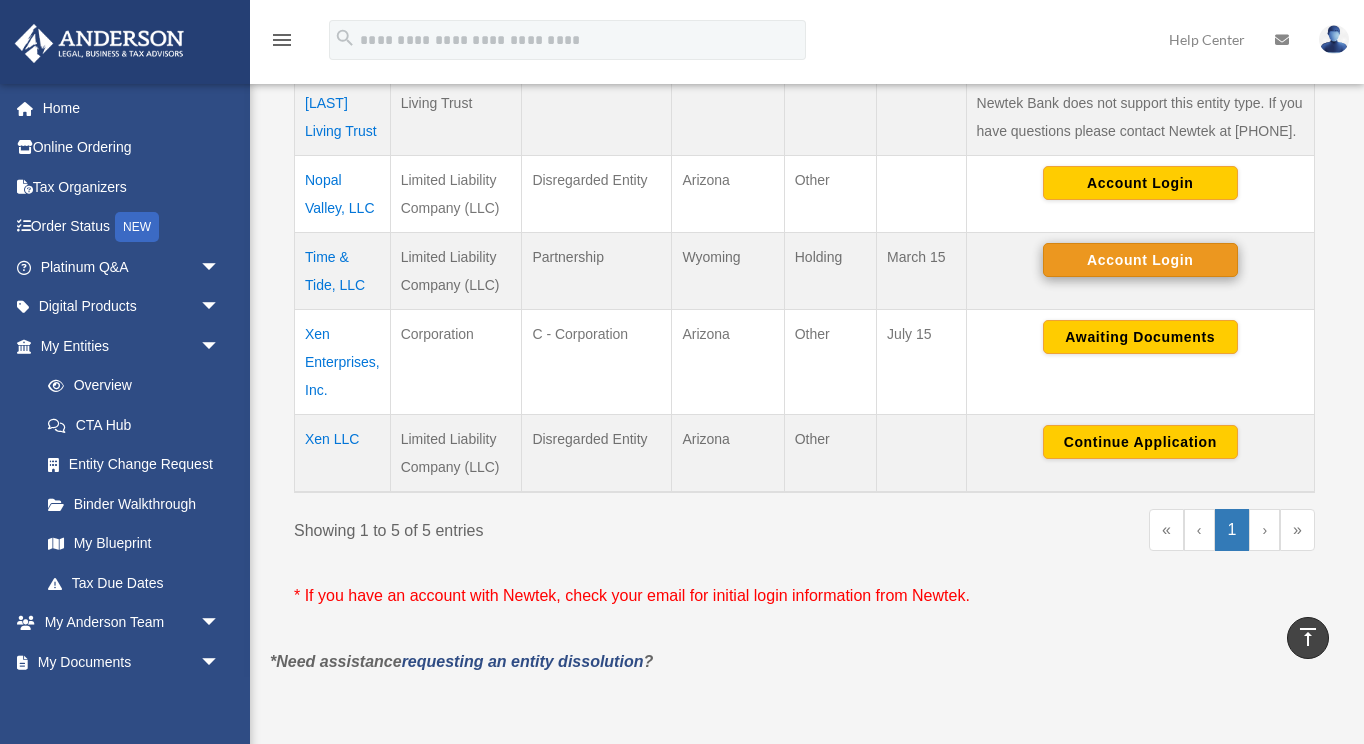 click on "Account Login" at bounding box center [1140, 260] 